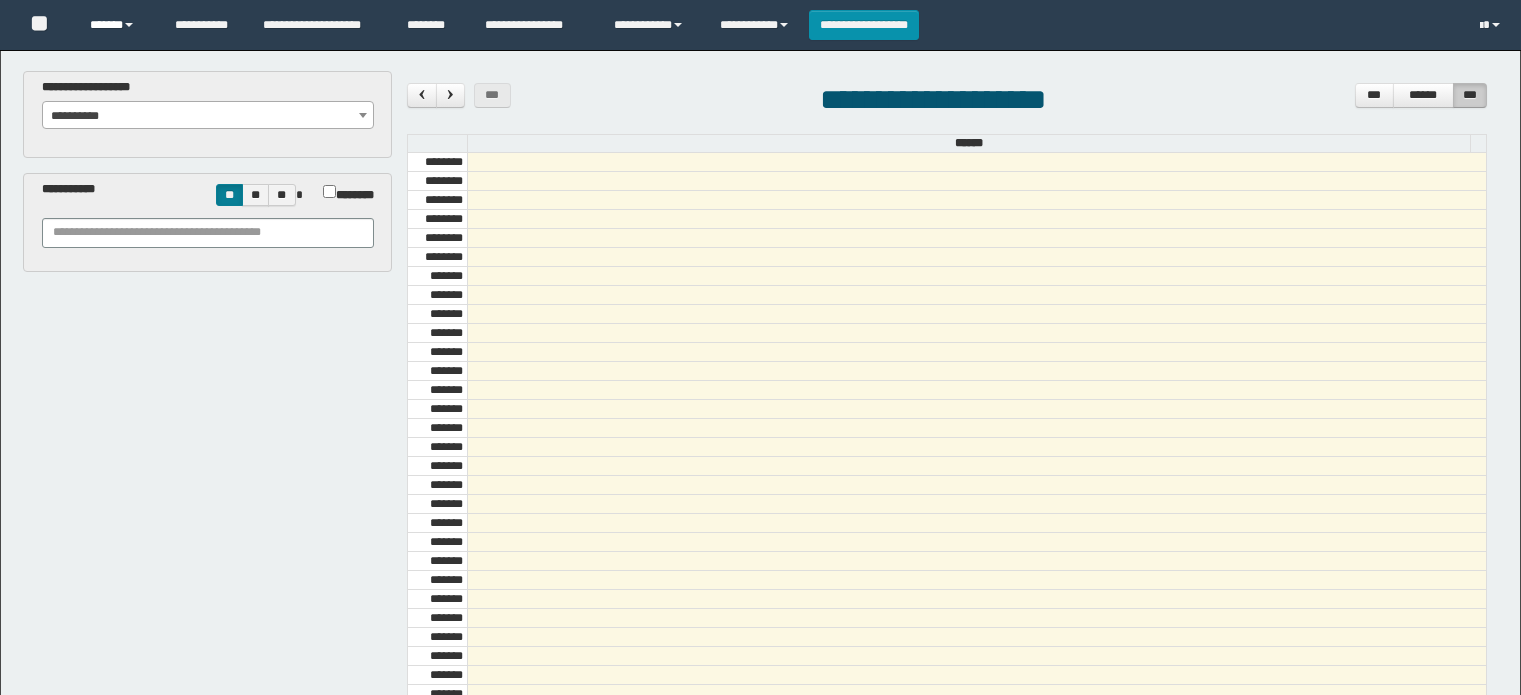 scroll, scrollTop: 0, scrollLeft: 0, axis: both 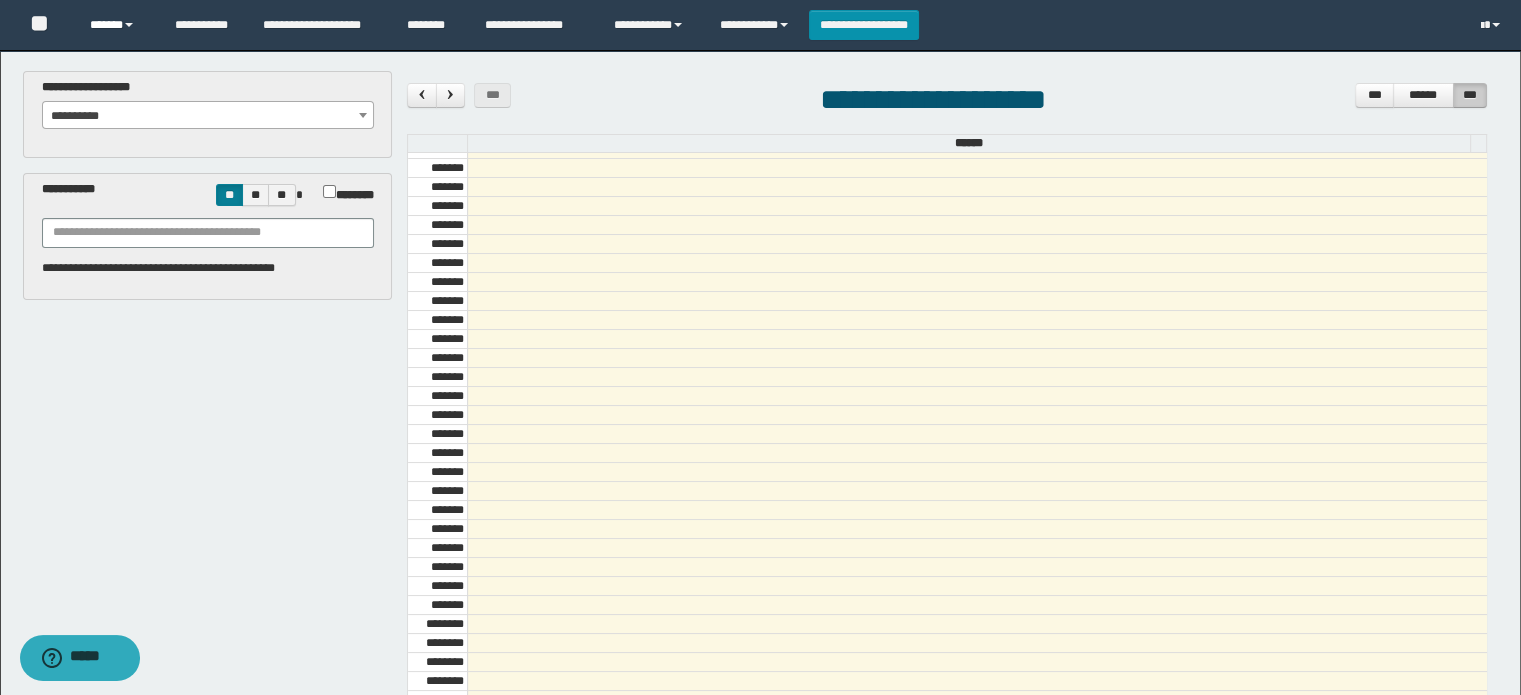 click on "******" at bounding box center [117, 25] 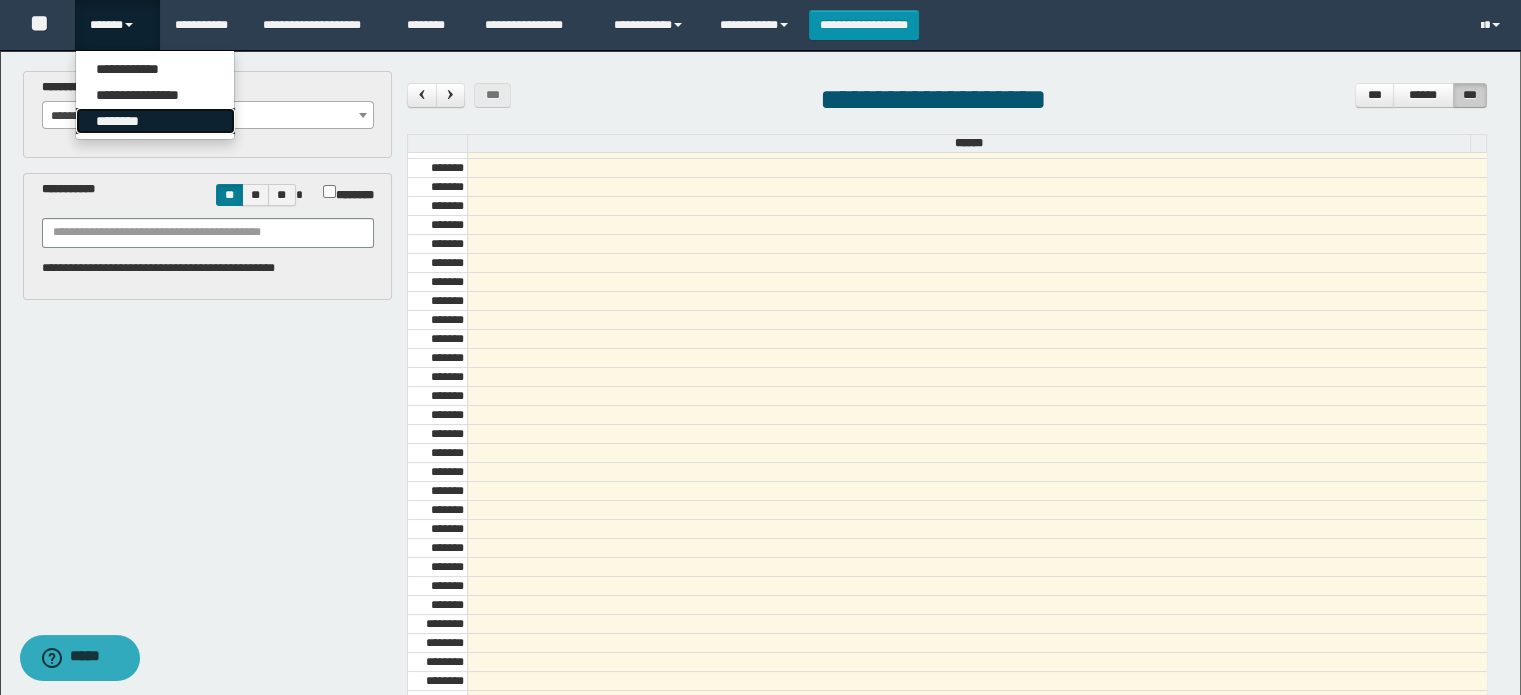 click on "********" at bounding box center (155, 121) 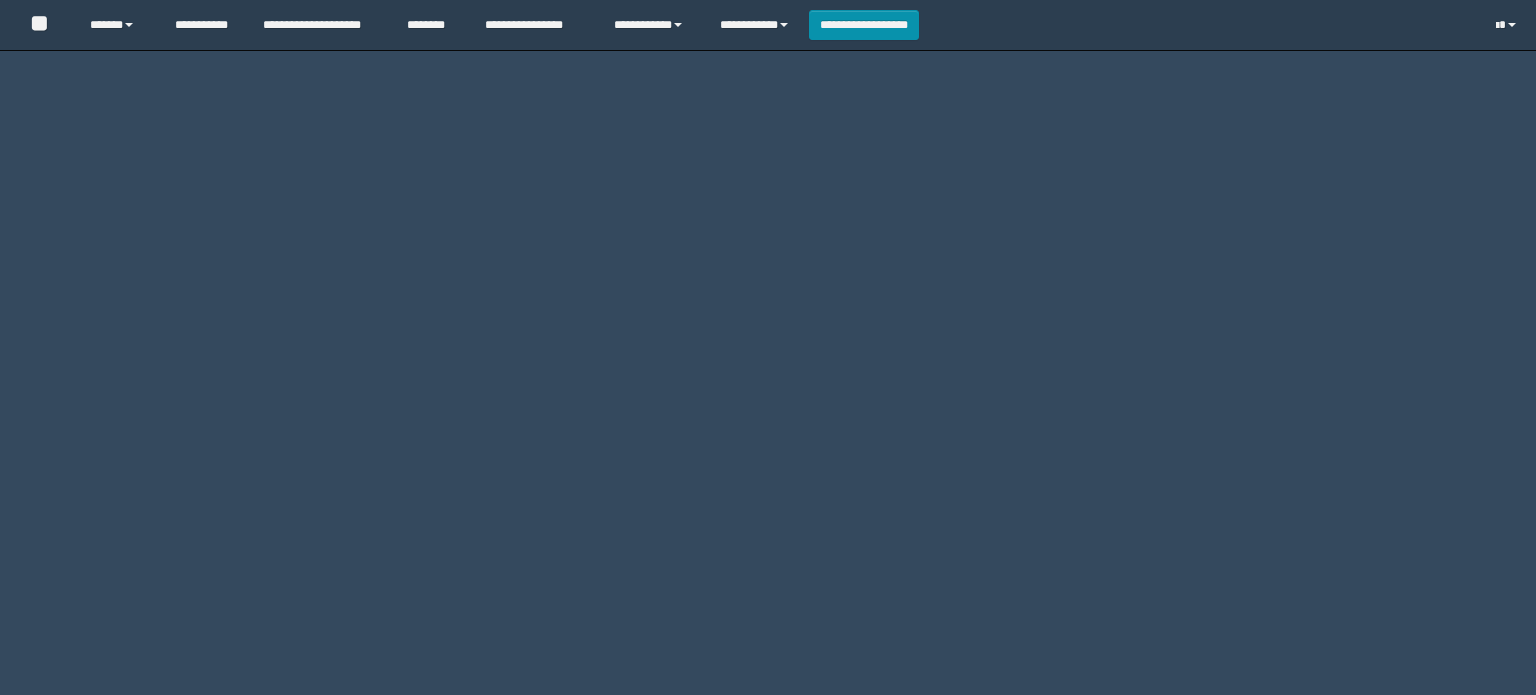 scroll, scrollTop: 0, scrollLeft: 0, axis: both 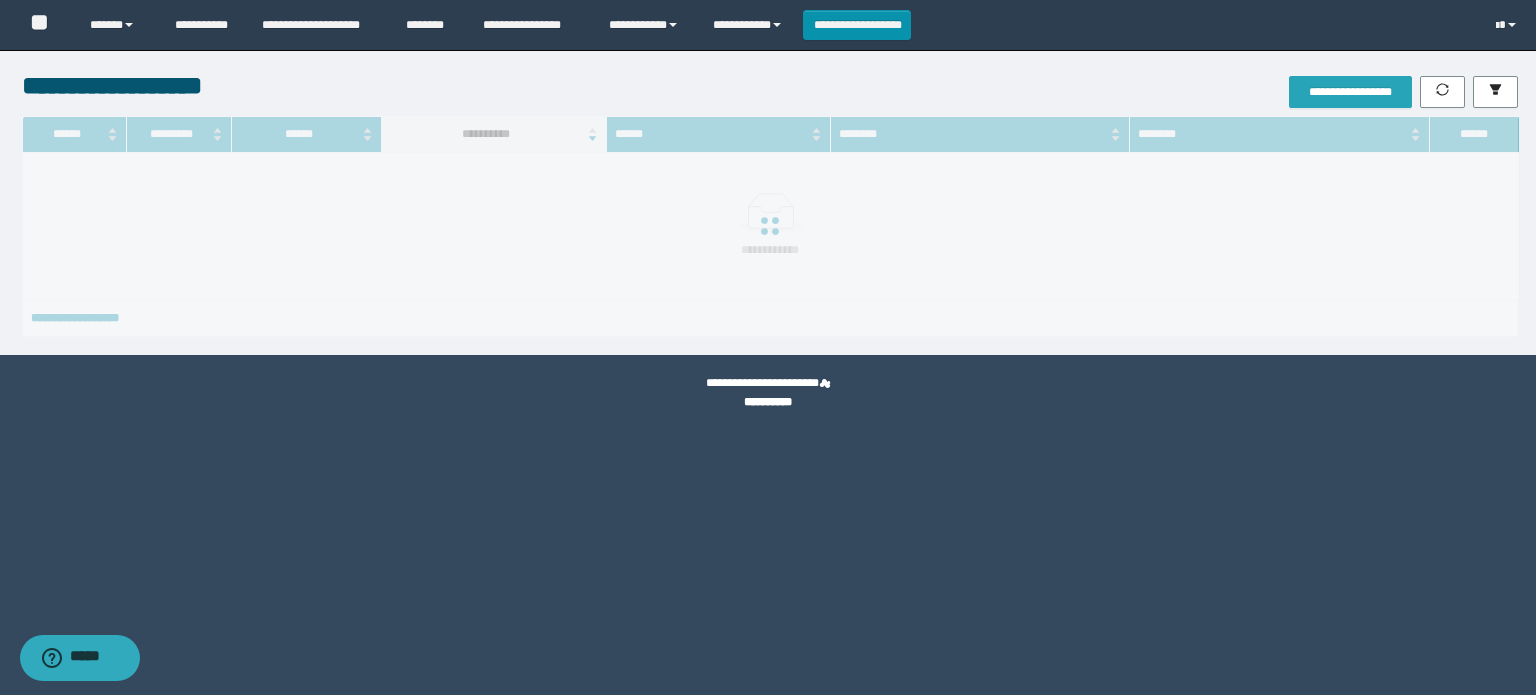 click on "**********" at bounding box center (1350, 92) 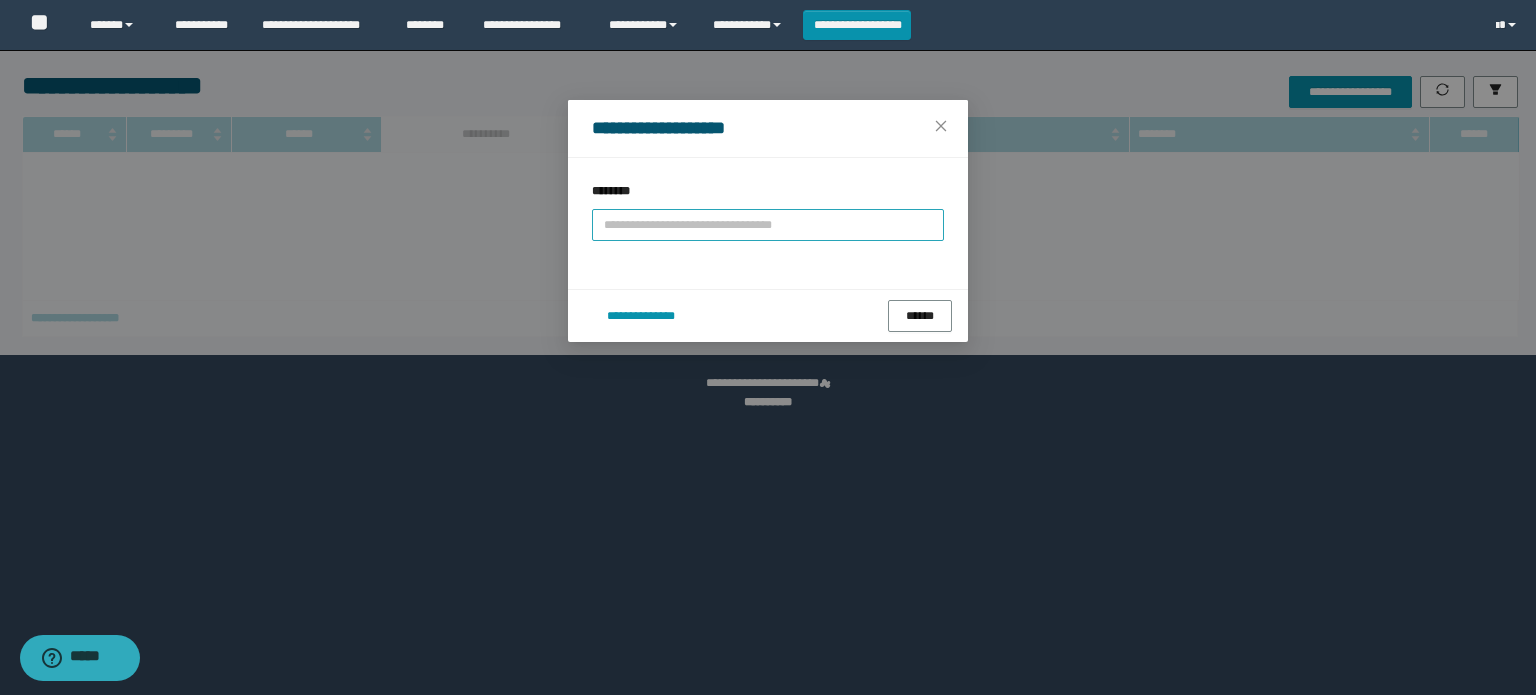click at bounding box center (768, 225) 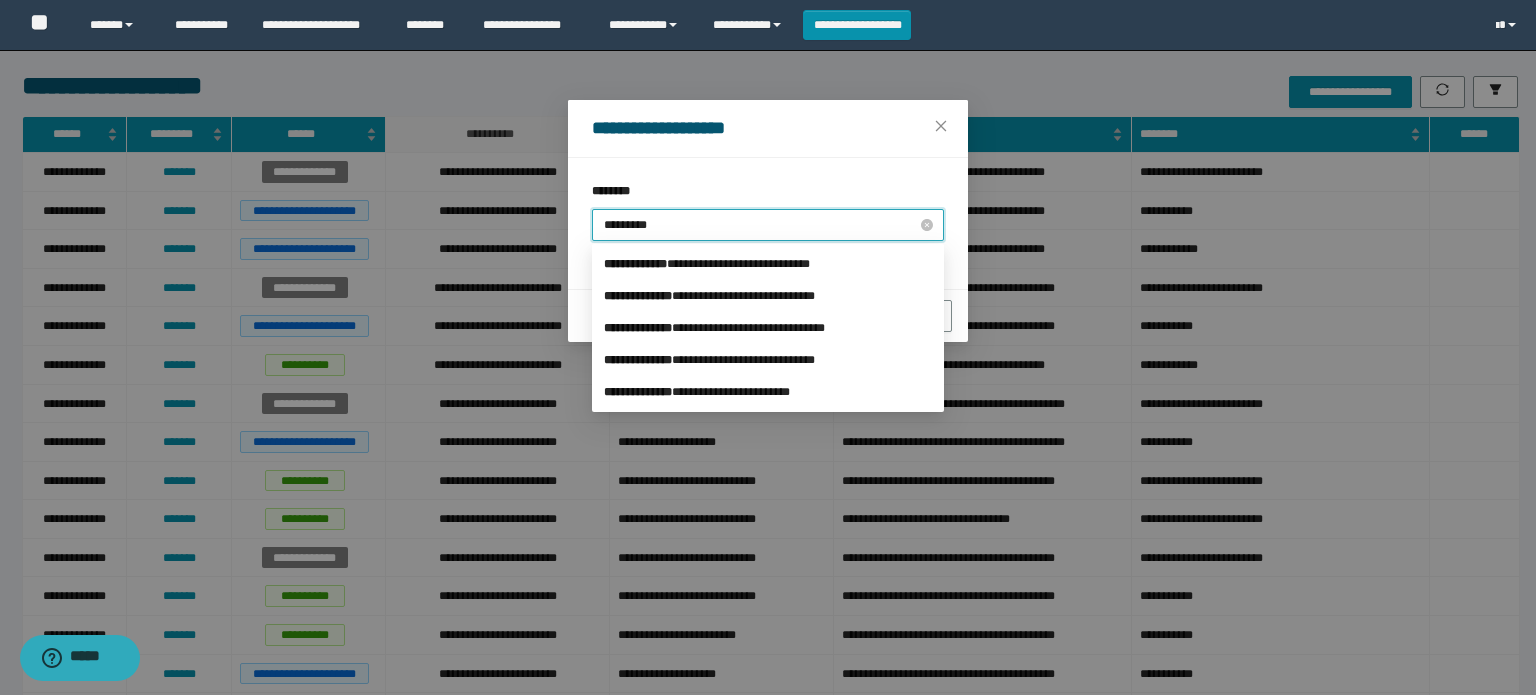 type on "**********" 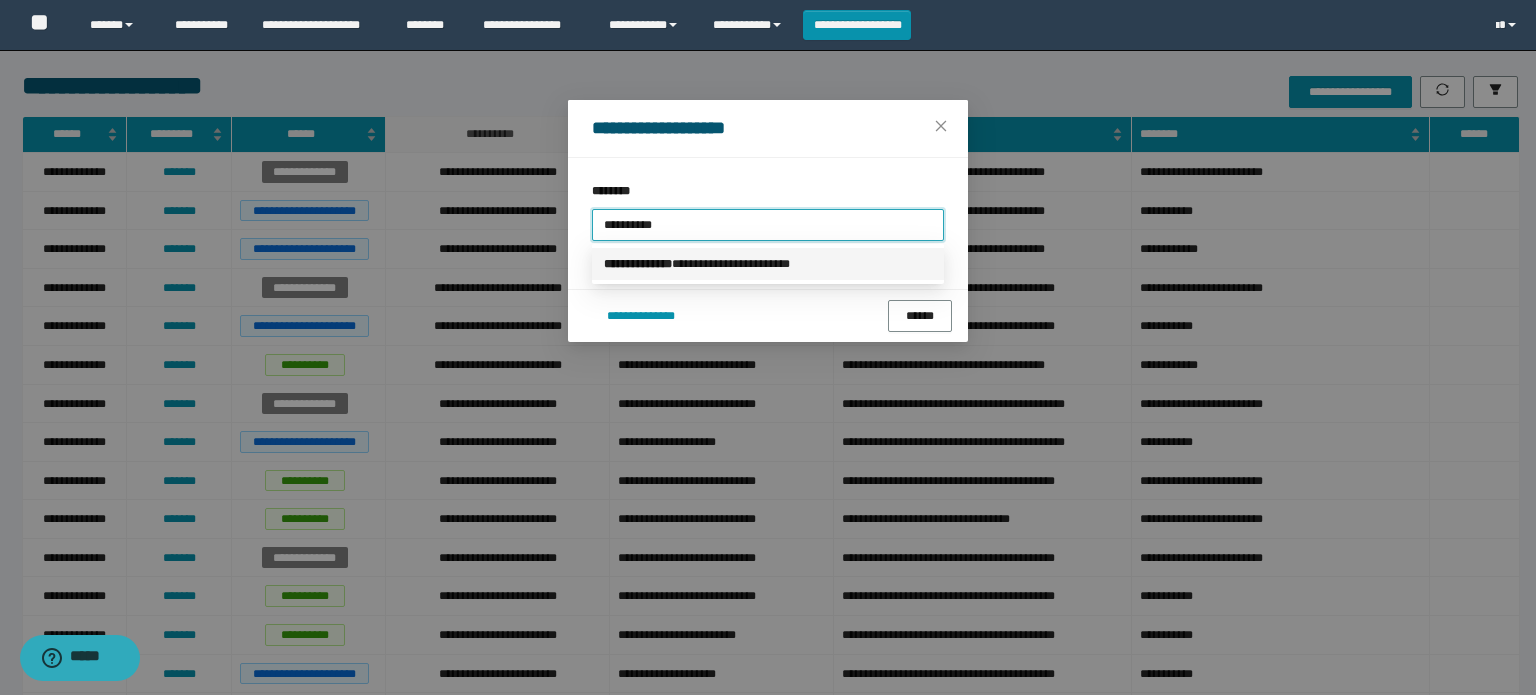 click on "[FIRST] [LAST]" at bounding box center [768, 264] 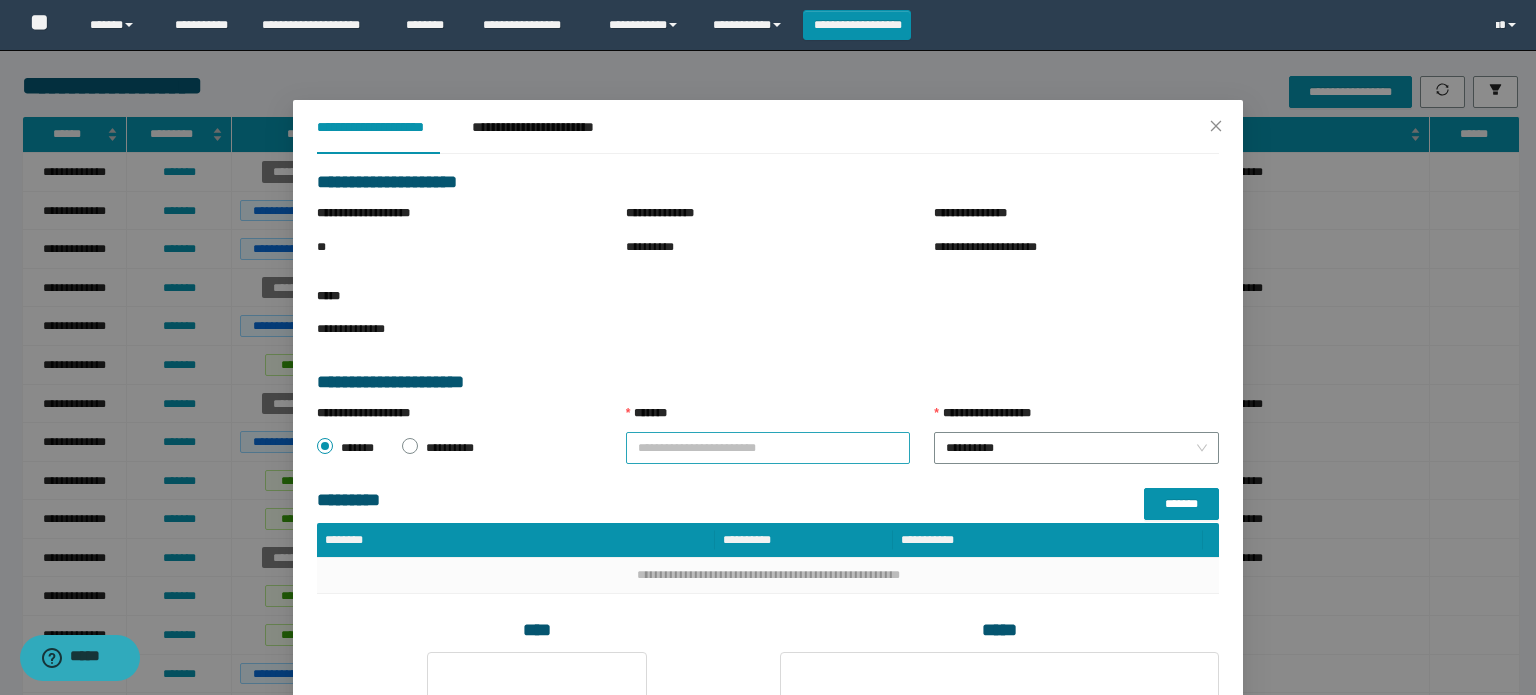 click on "*******" at bounding box center [768, 448] 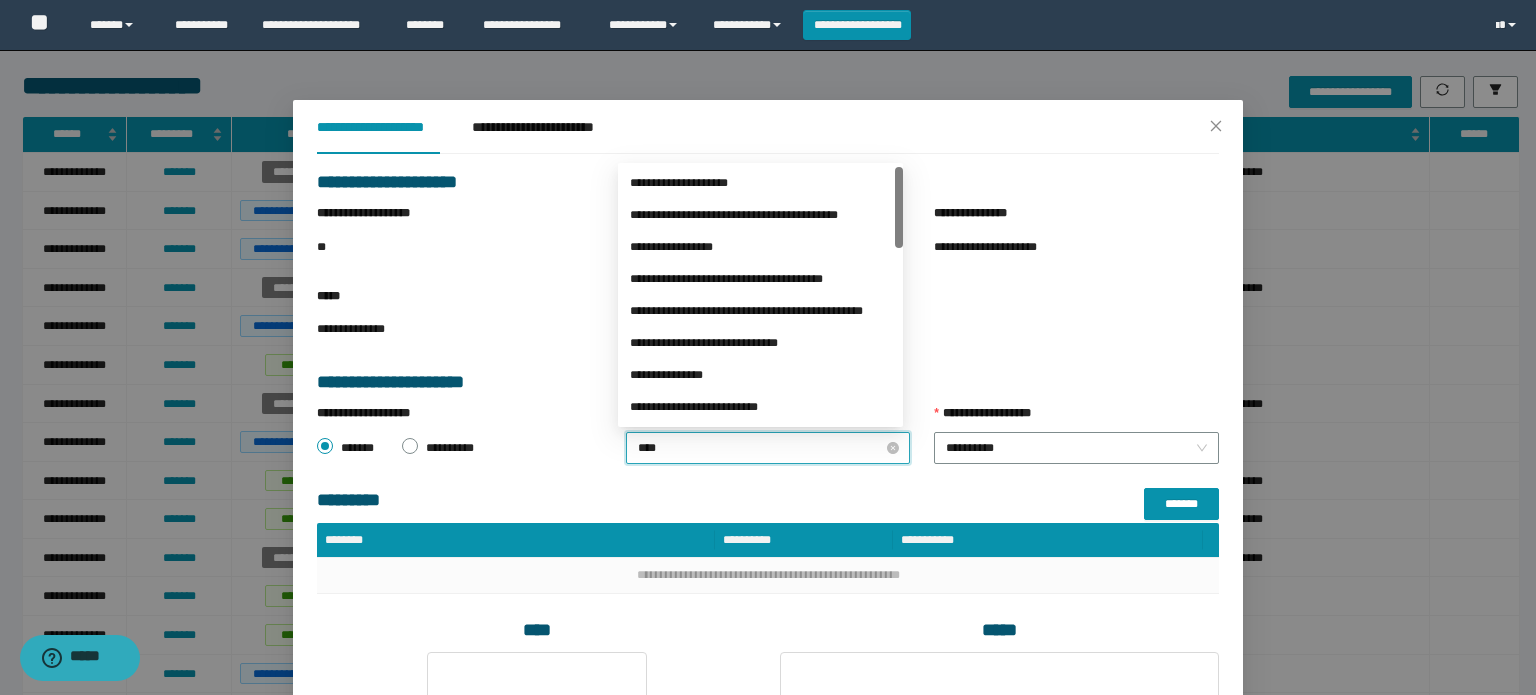type on "*****" 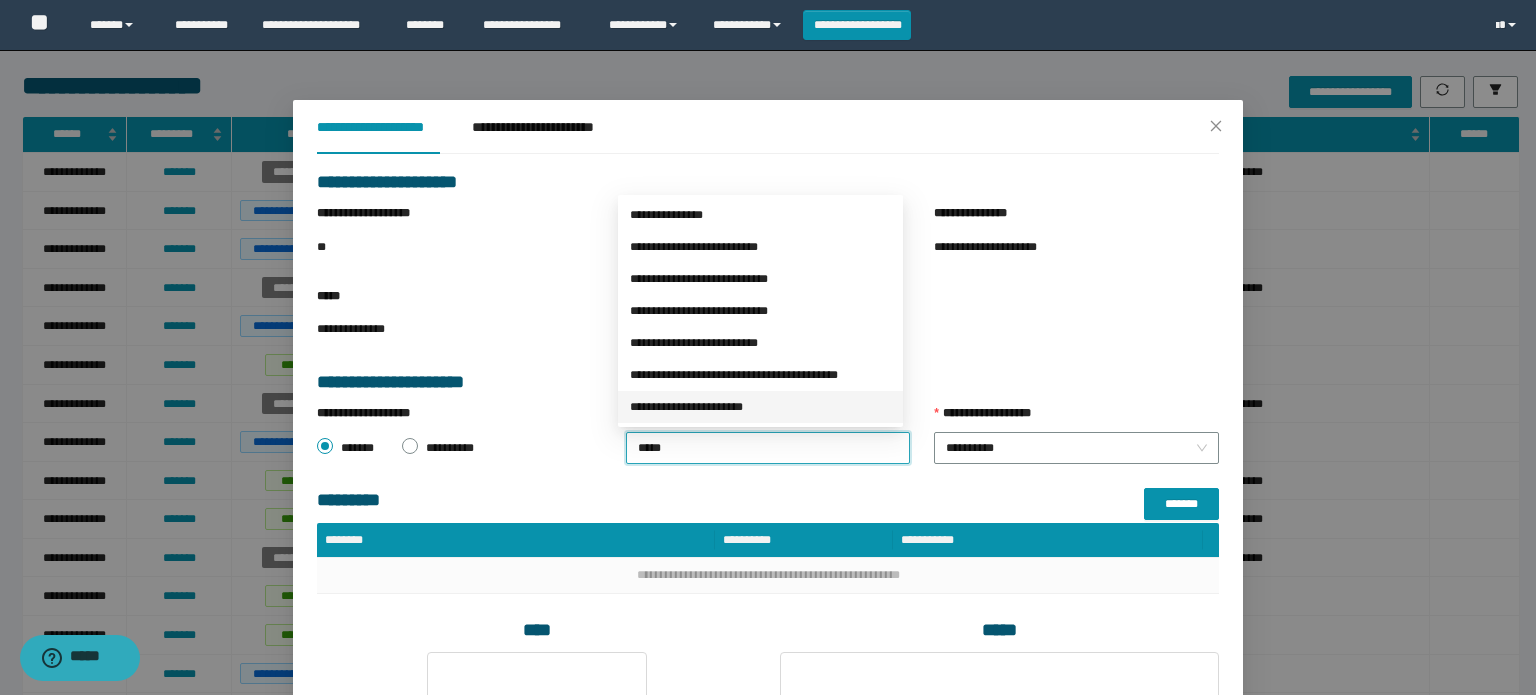 drag, startPoint x: 726, startPoint y: 405, endPoint x: 851, endPoint y: 316, distance: 153.44705 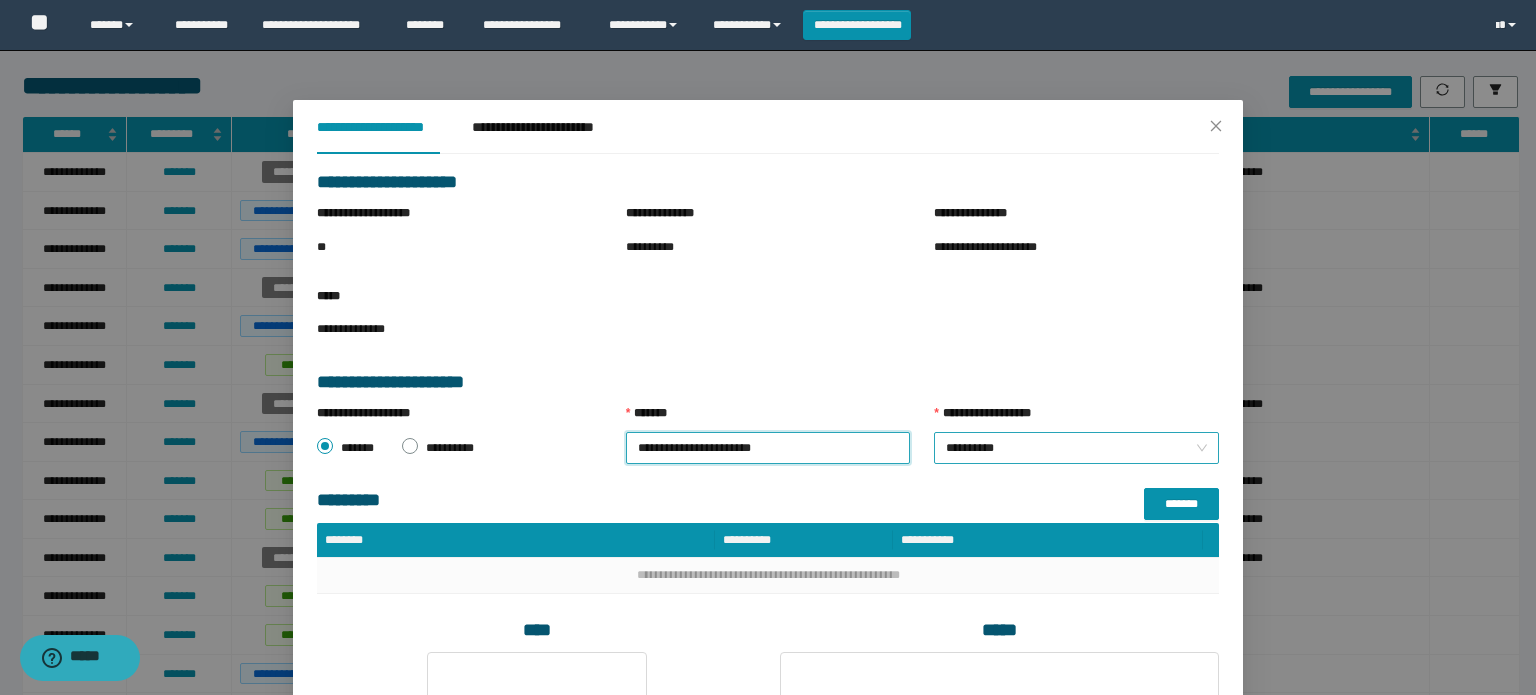 click on "**********" at bounding box center [1076, 448] 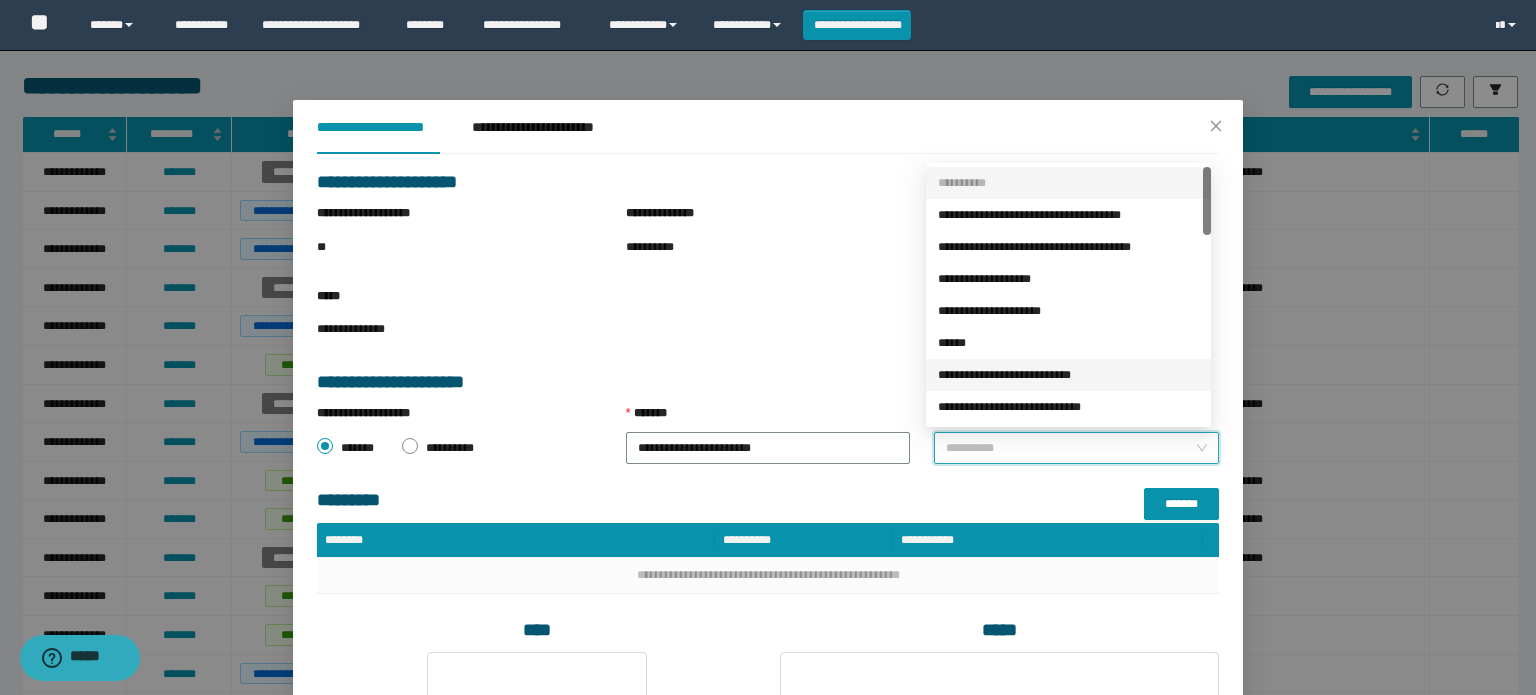 scroll, scrollTop: 100, scrollLeft: 0, axis: vertical 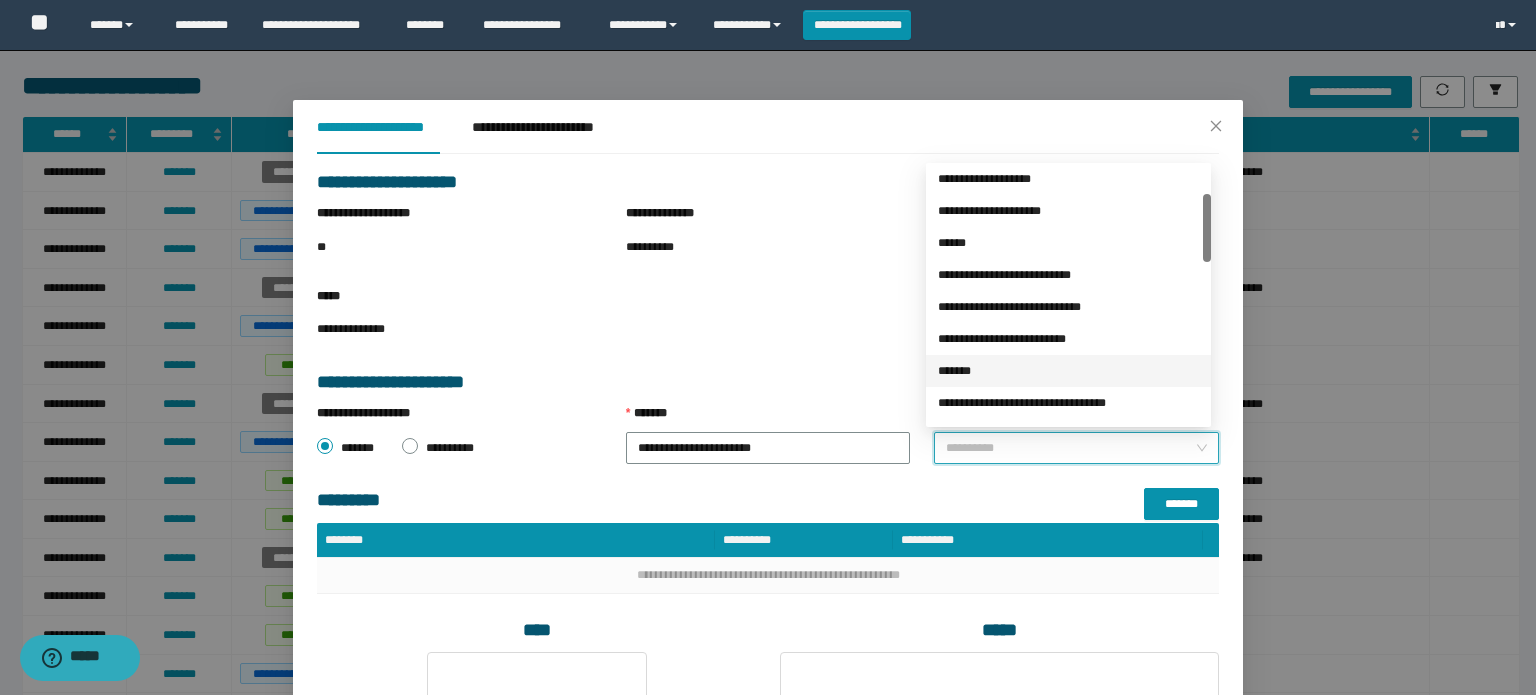 drag, startPoint x: 964, startPoint y: 366, endPoint x: 993, endPoint y: 377, distance: 31.016125 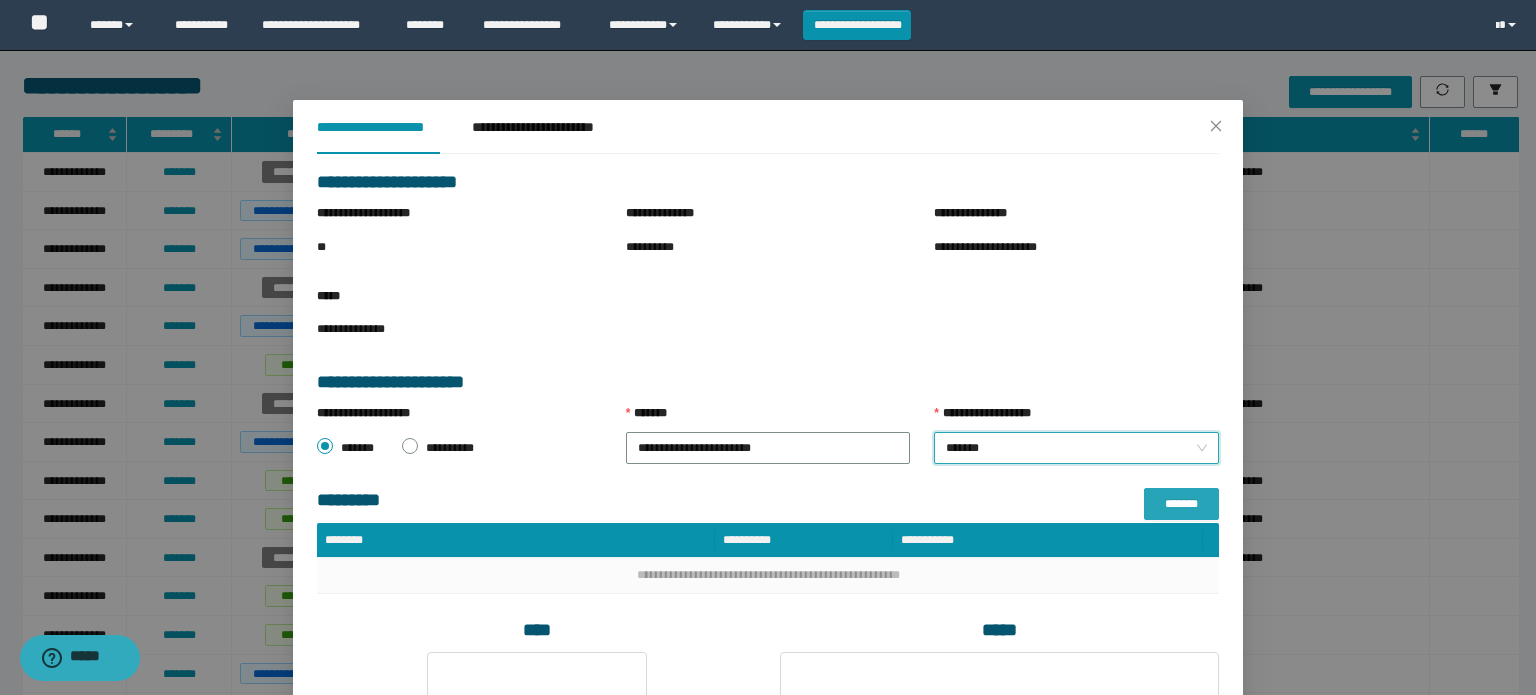 click on "*******" at bounding box center (1181, 504) 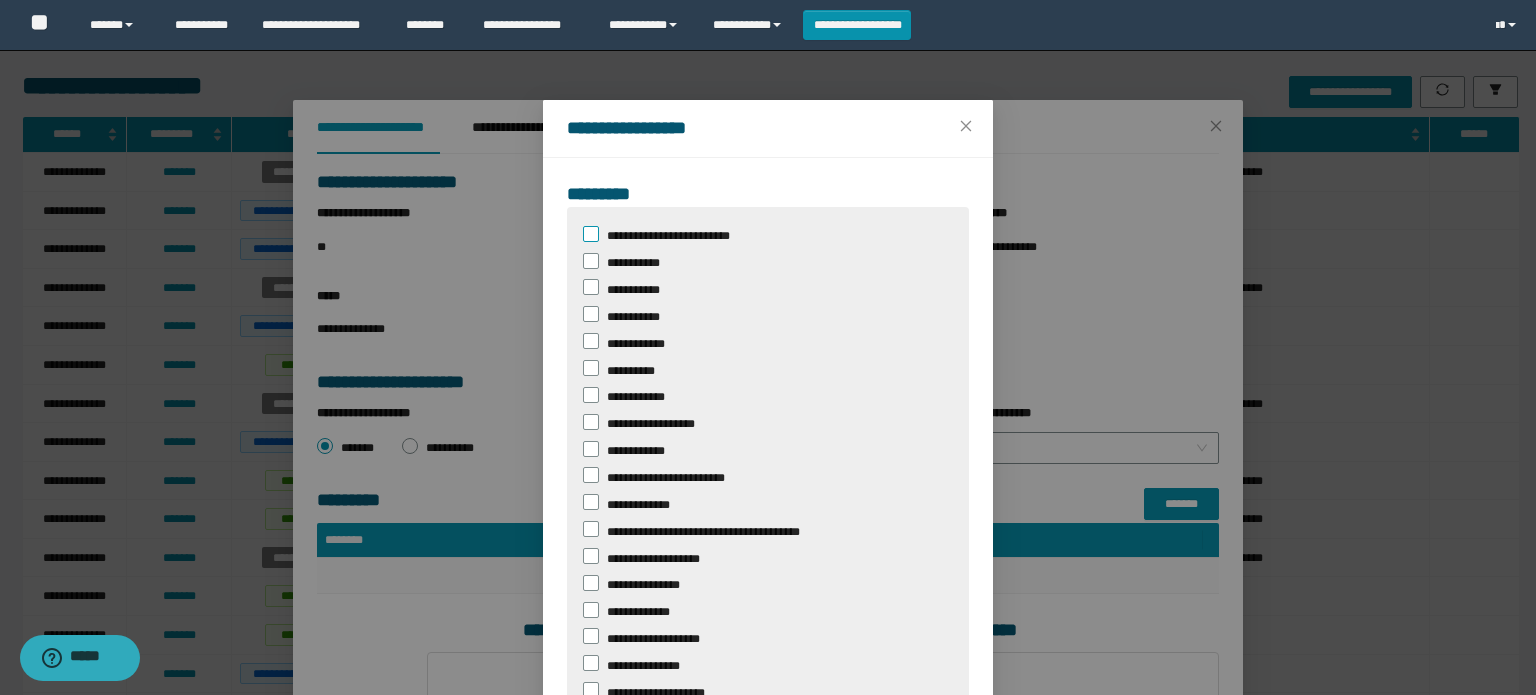 click at bounding box center (591, 234) 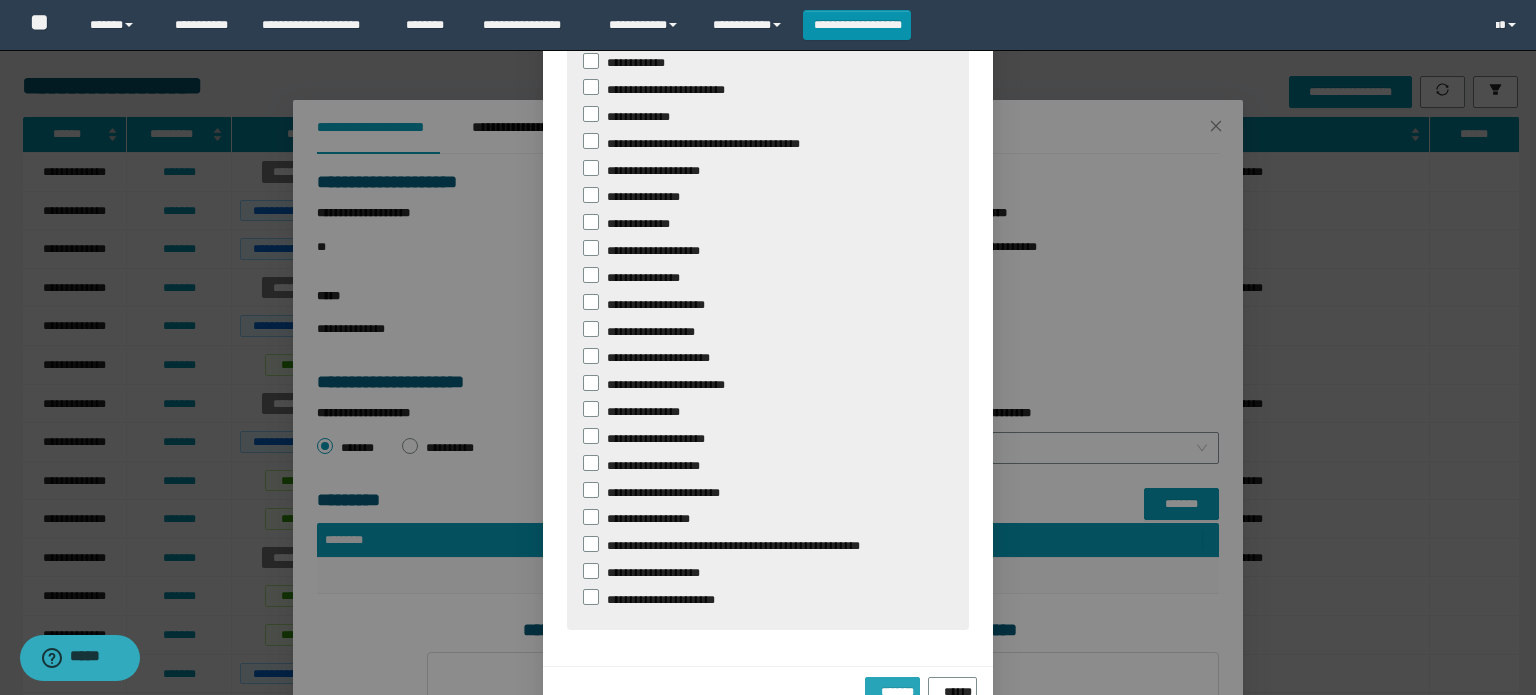 drag, startPoint x: 873, startPoint y: 652, endPoint x: 862, endPoint y: 651, distance: 11.045361 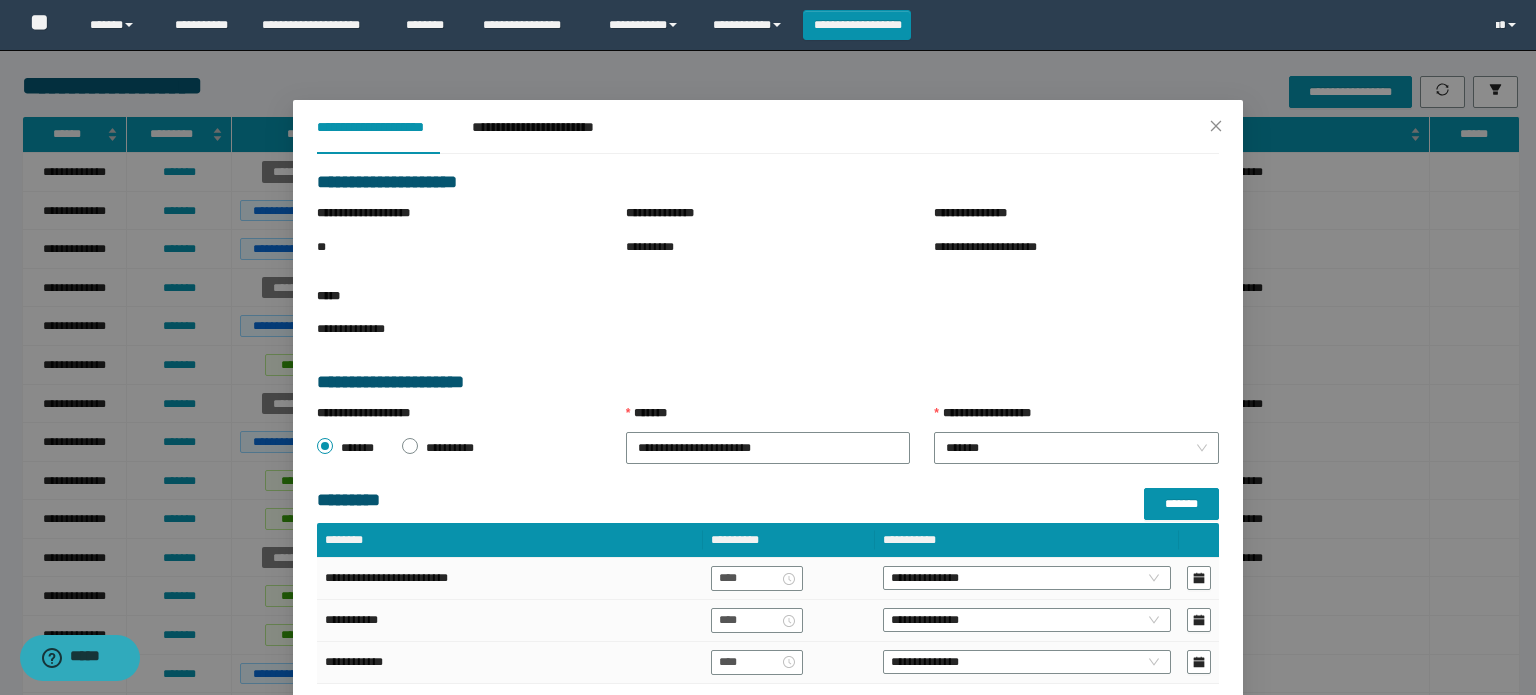 scroll, scrollTop: 288, scrollLeft: 0, axis: vertical 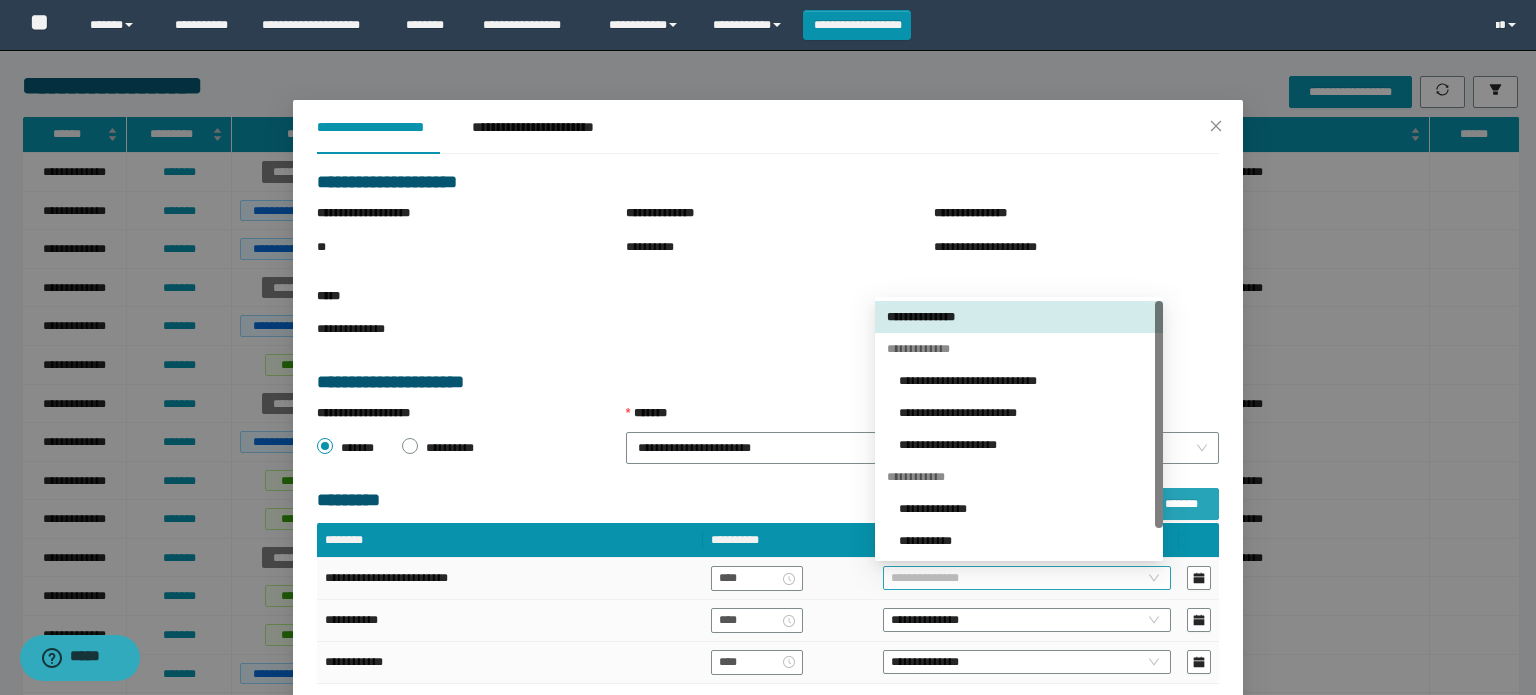 click on "**********" at bounding box center [1027, 578] 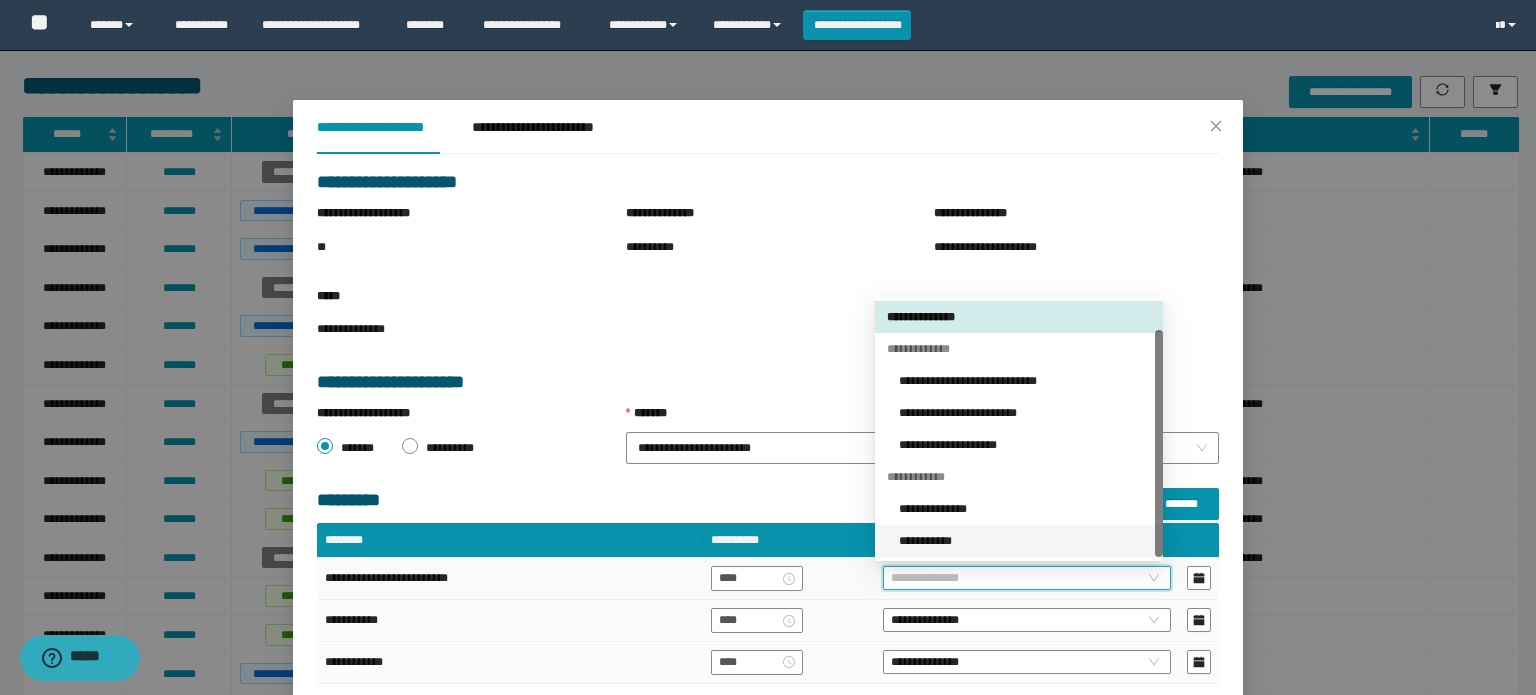 scroll, scrollTop: 32, scrollLeft: 0, axis: vertical 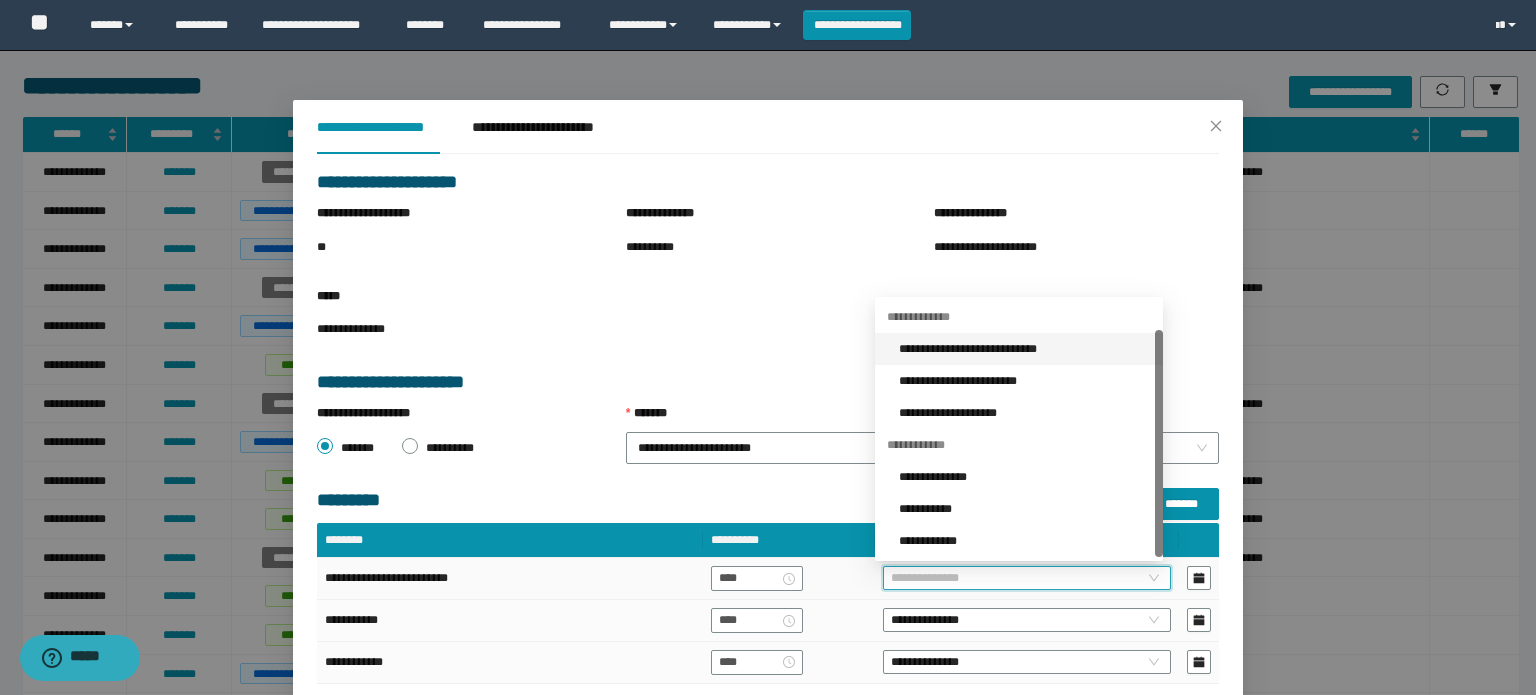 click on "**********" at bounding box center [1025, 349] 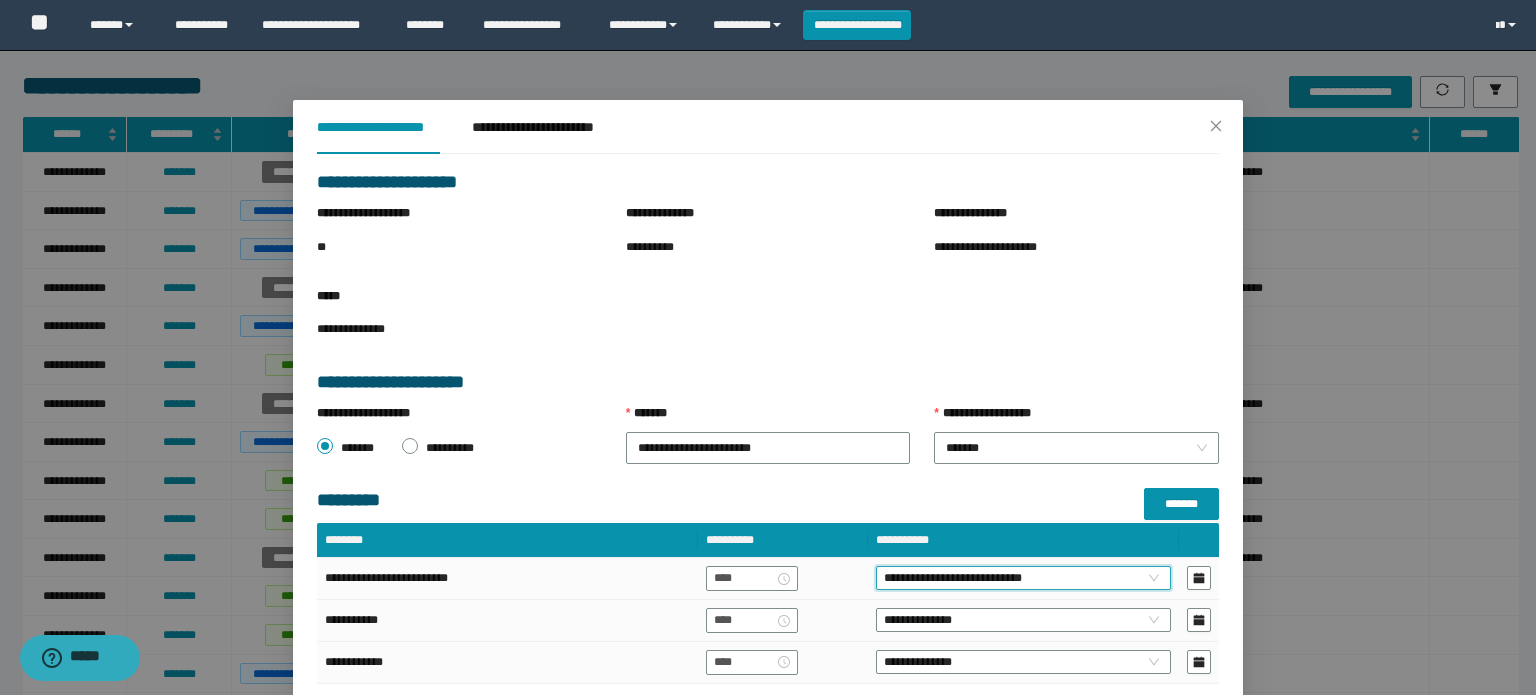 scroll, scrollTop: 200, scrollLeft: 0, axis: vertical 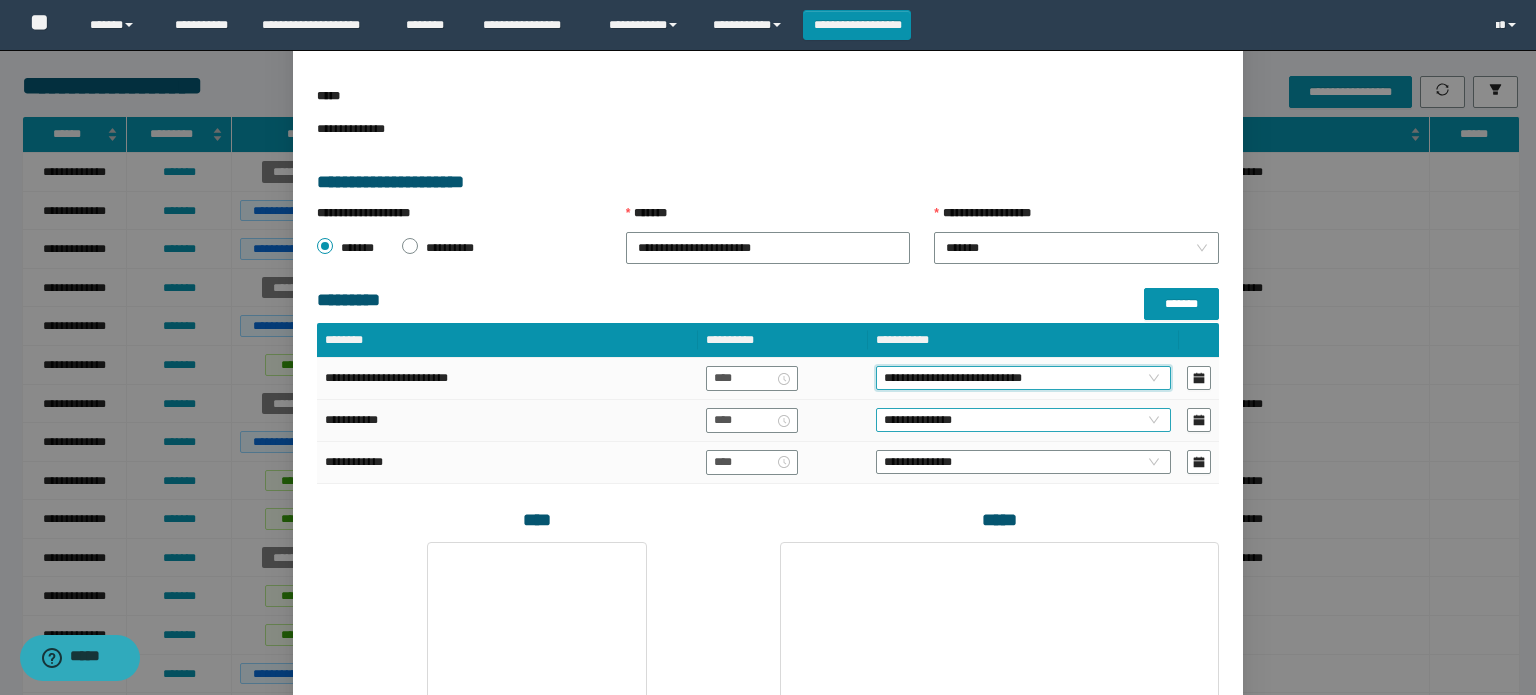 click on "**********" at bounding box center [1023, 420] 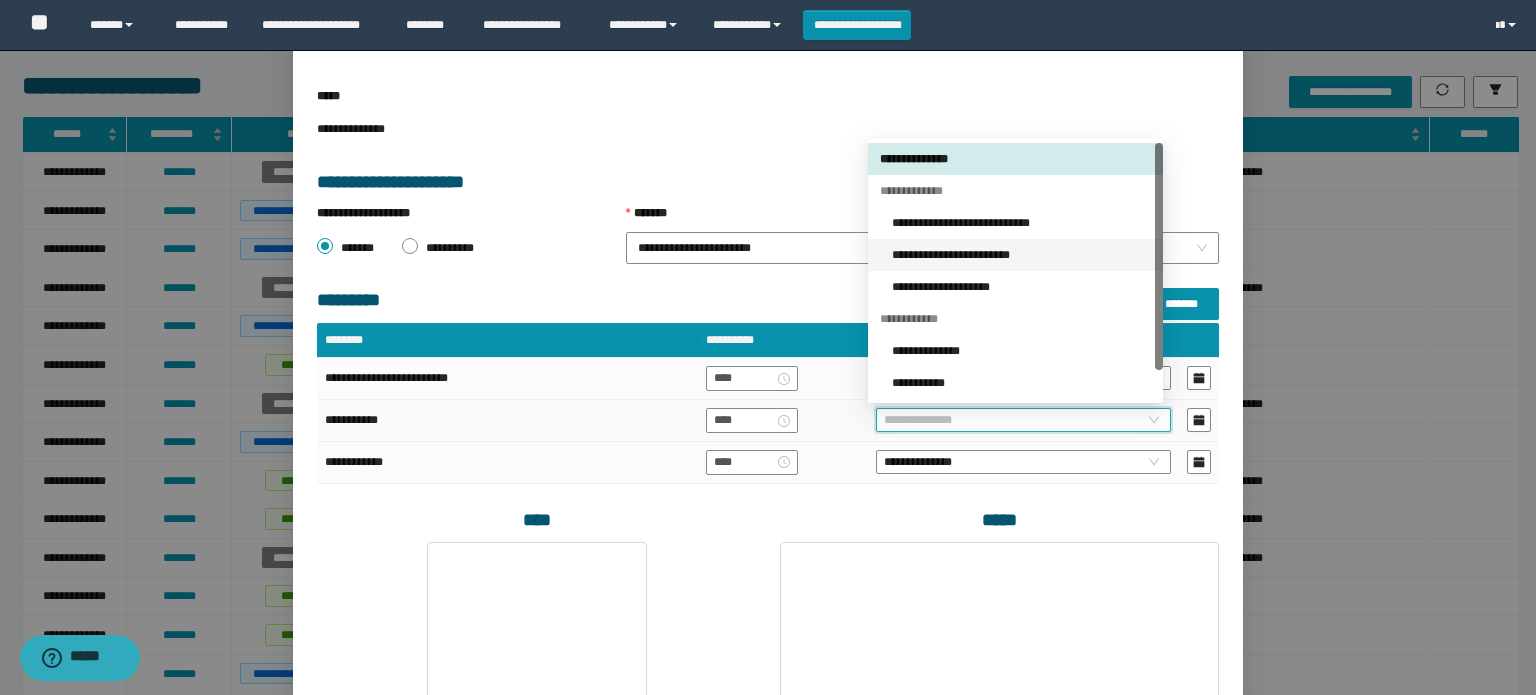 click on "**********" at bounding box center (1021, 255) 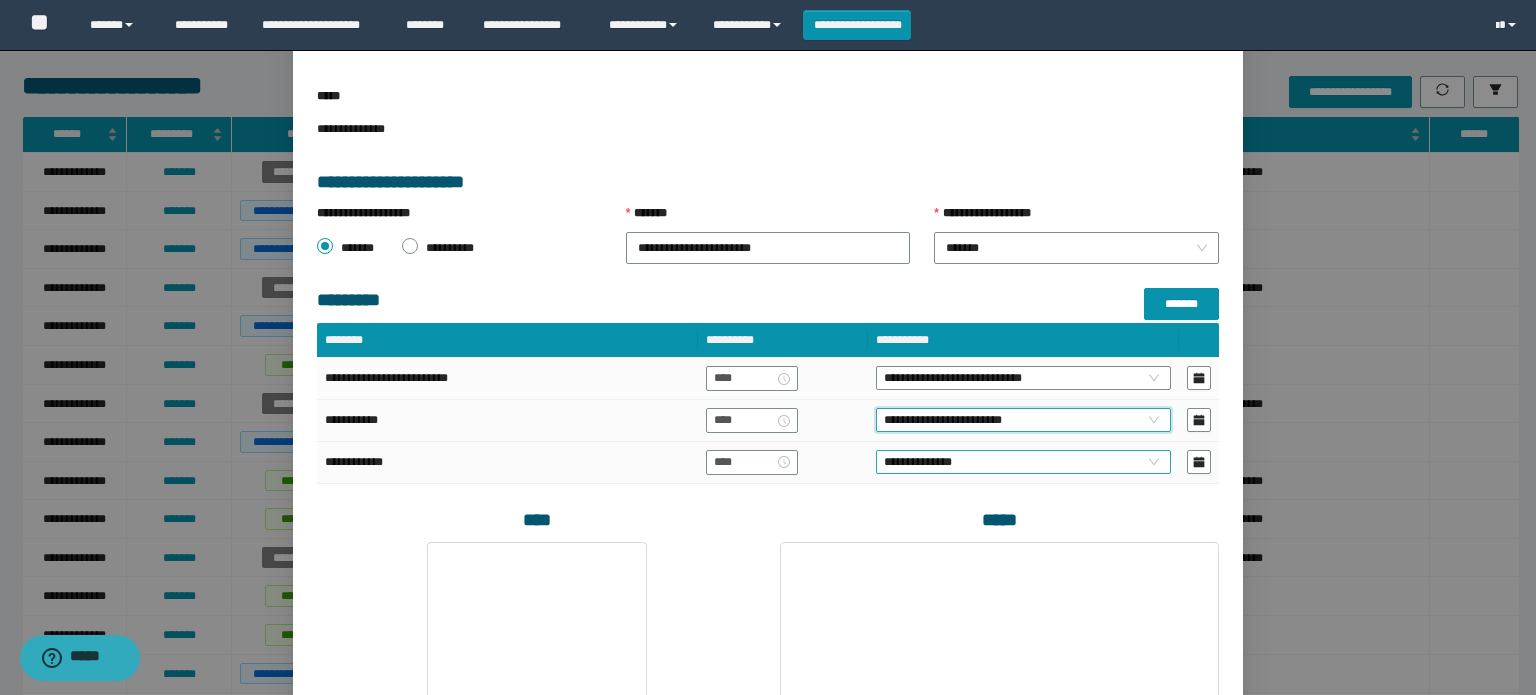 click on "**********" at bounding box center [1023, 462] 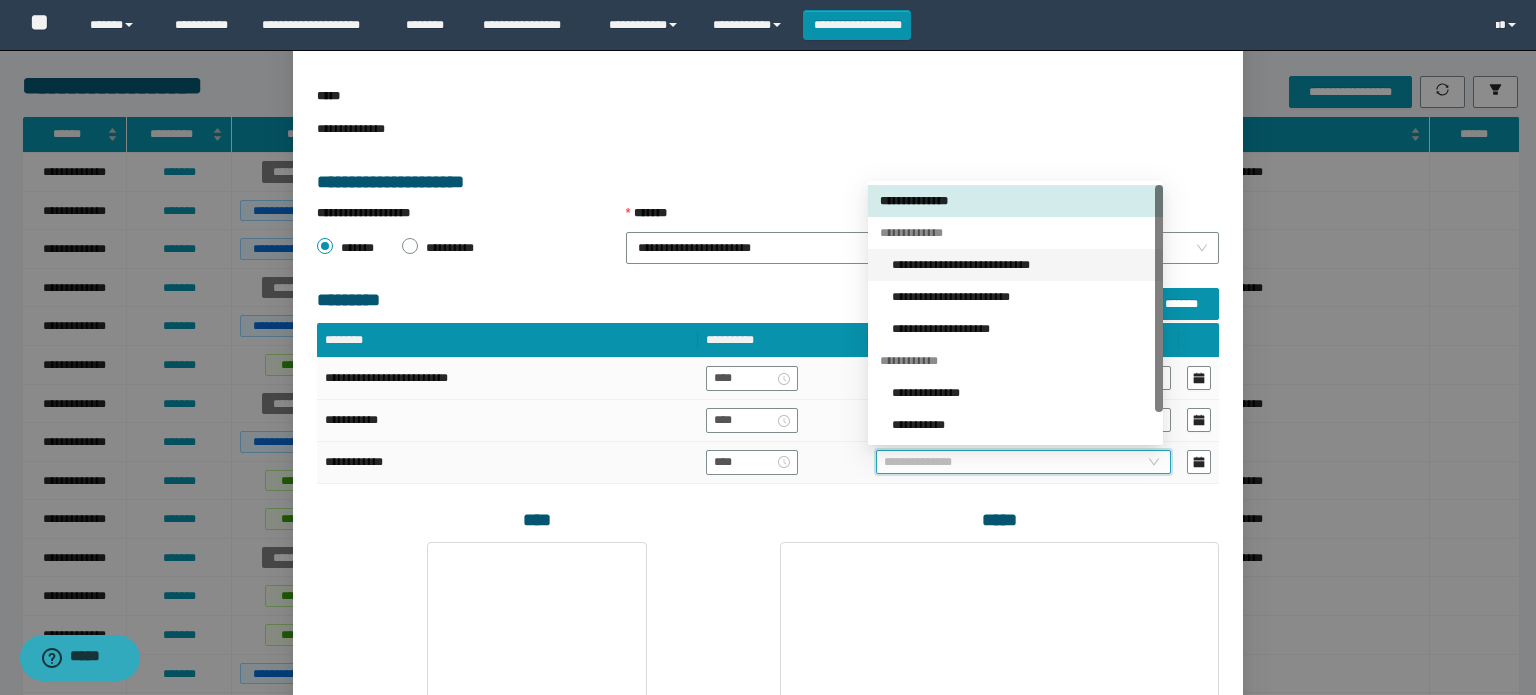 drag, startPoint x: 945, startPoint y: 263, endPoint x: 937, endPoint y: 288, distance: 26.24881 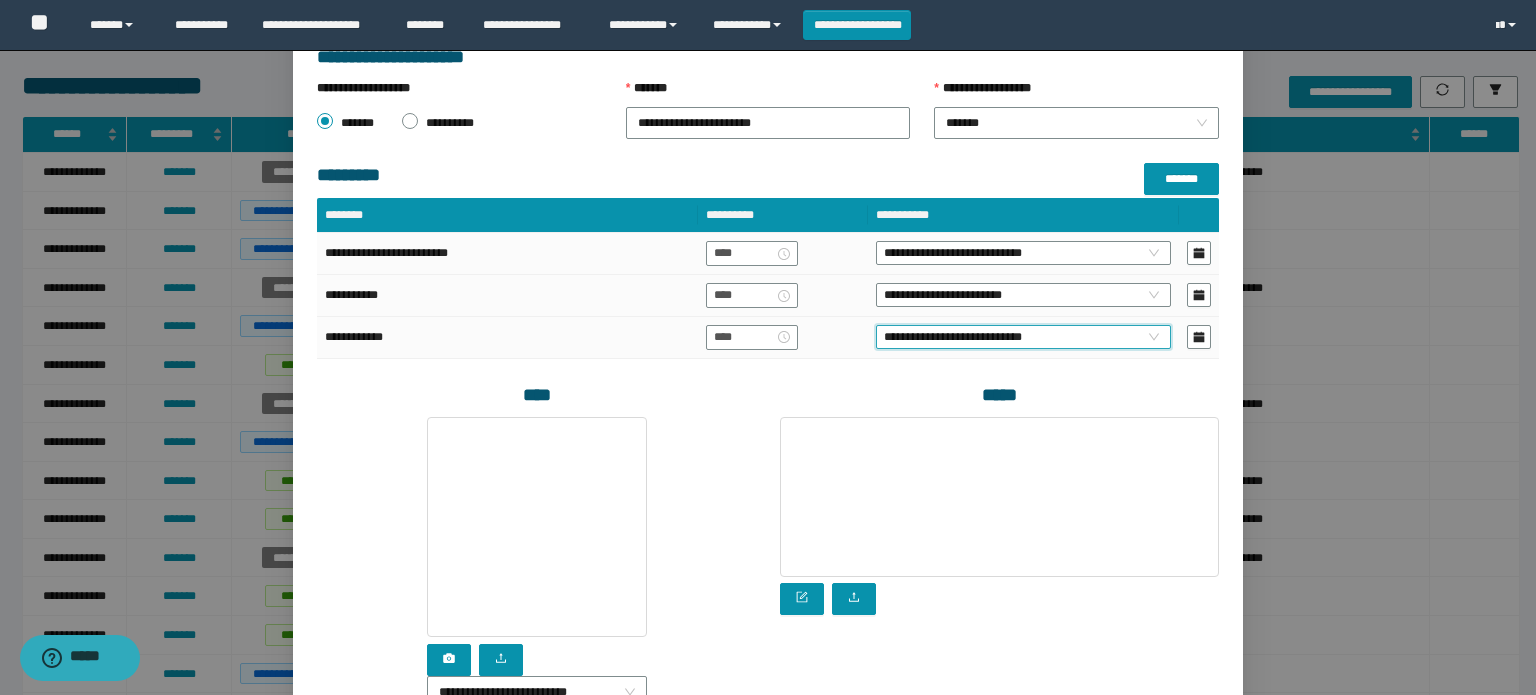 scroll, scrollTop: 500, scrollLeft: 0, axis: vertical 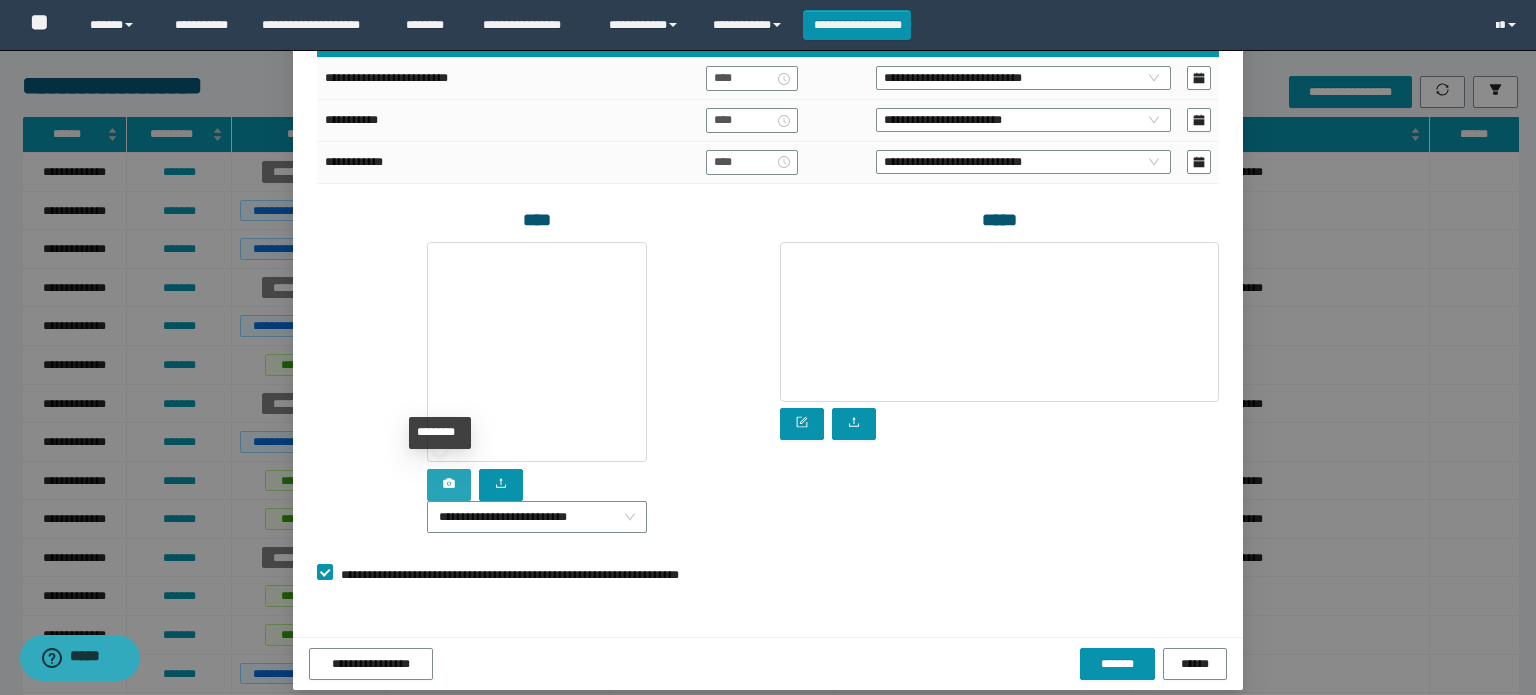 click at bounding box center [449, 485] 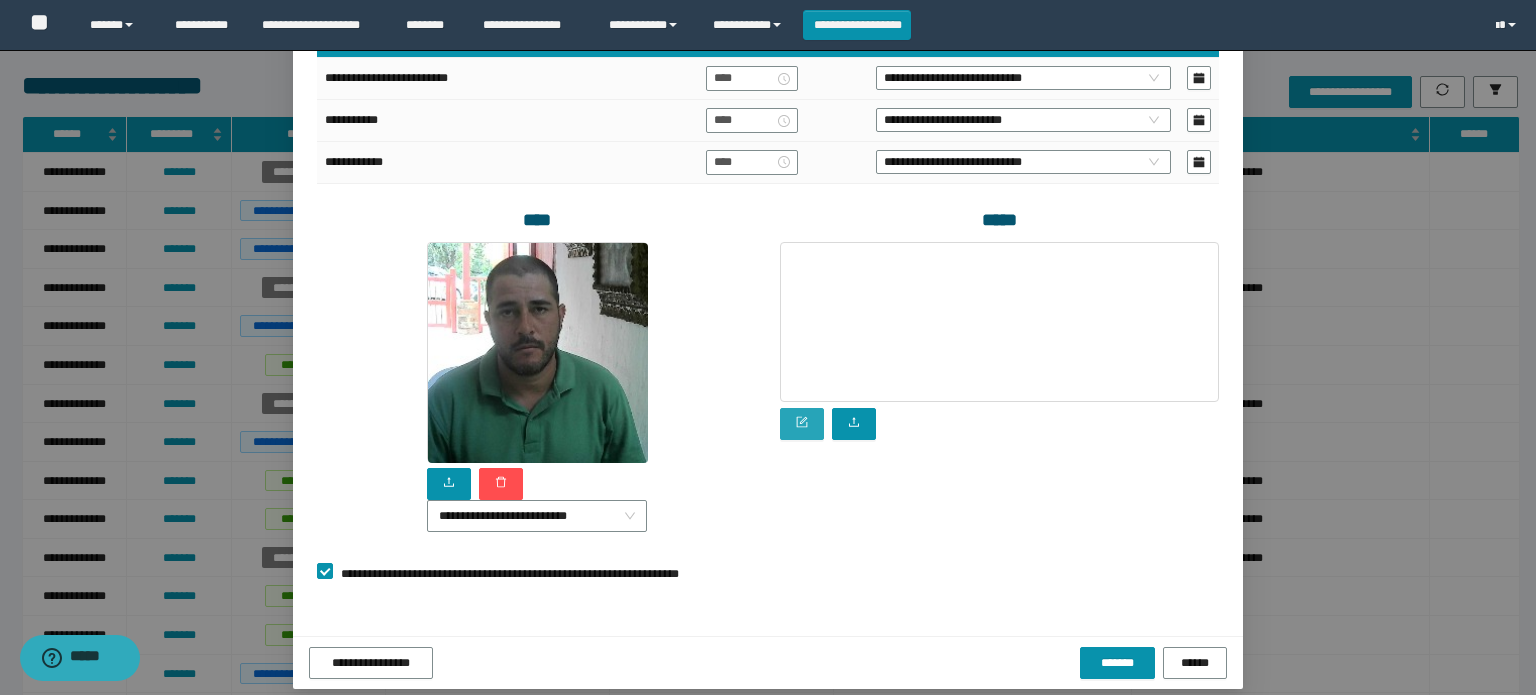 click at bounding box center [802, 424] 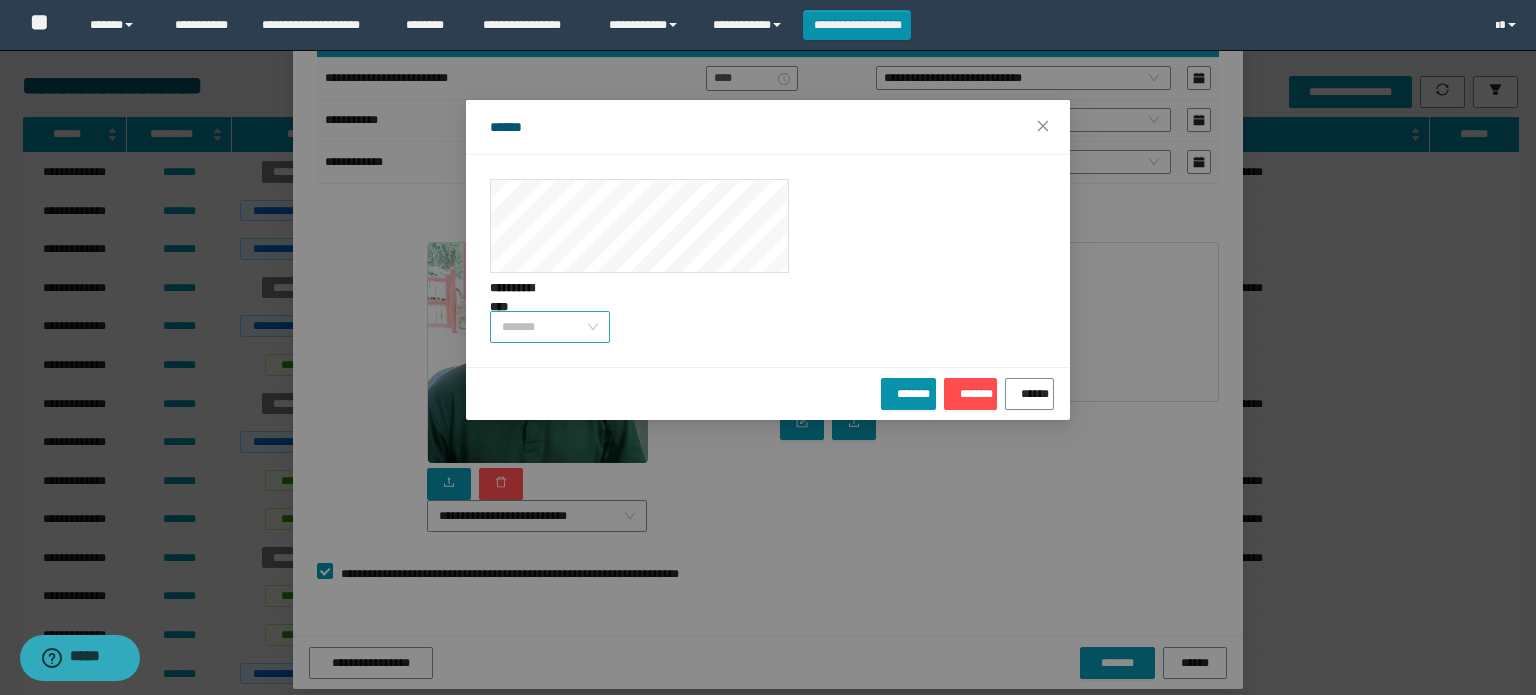 click on "*******" at bounding box center (550, 327) 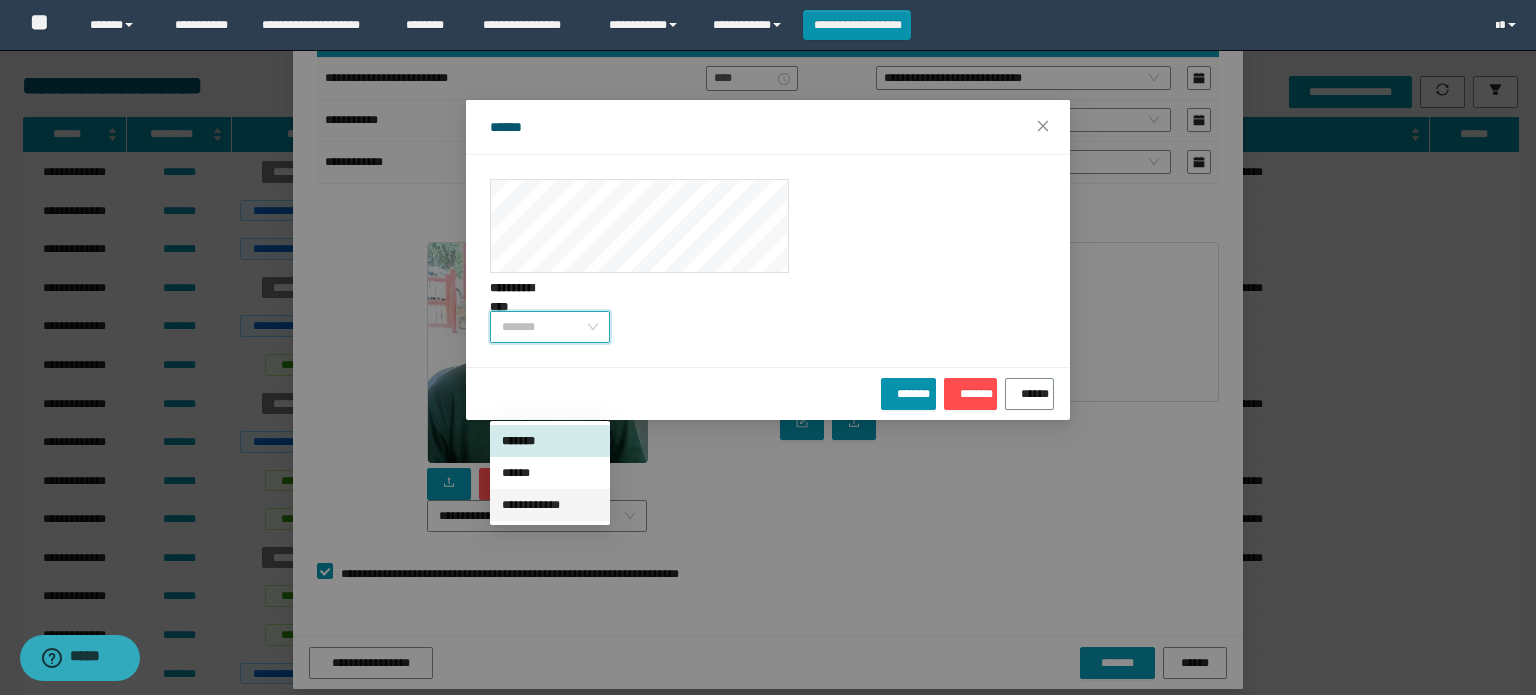 click on "**********" at bounding box center (550, 505) 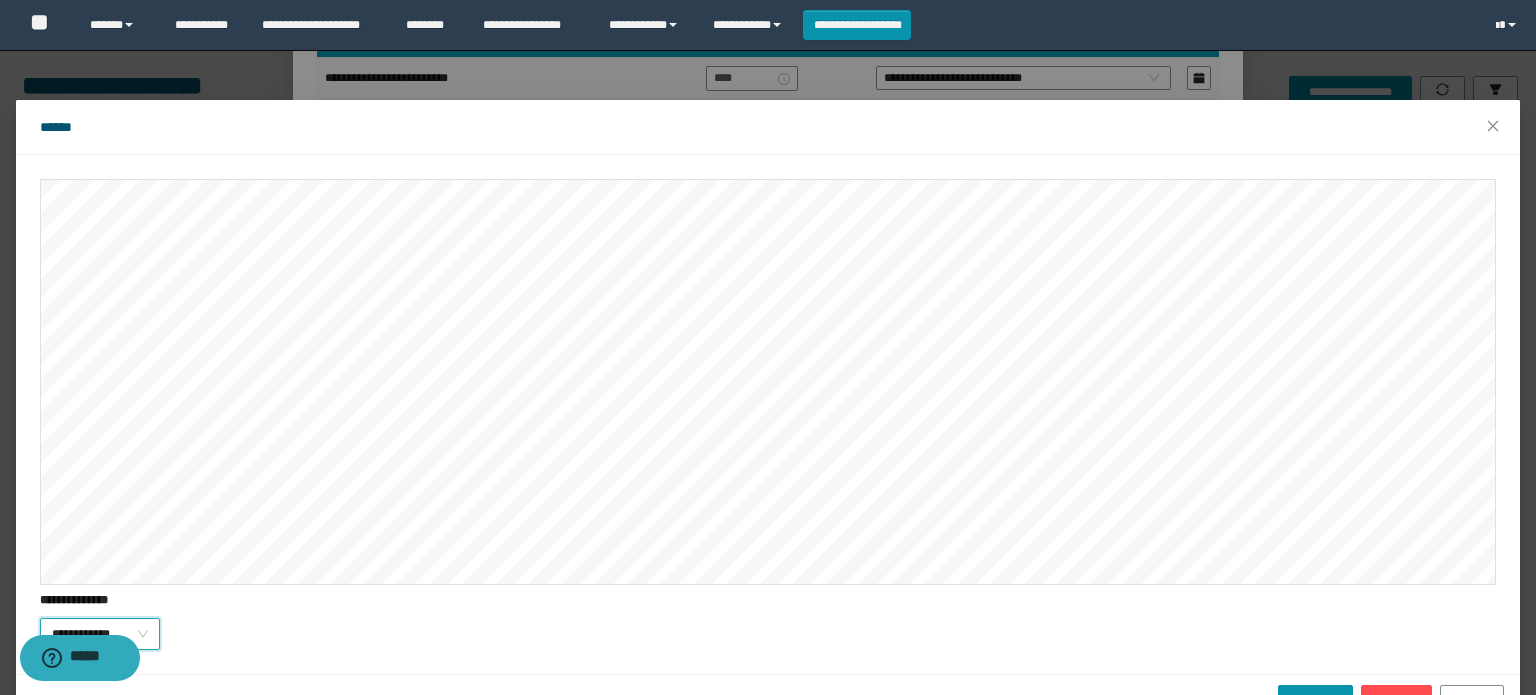 scroll, scrollTop: 54, scrollLeft: 0, axis: vertical 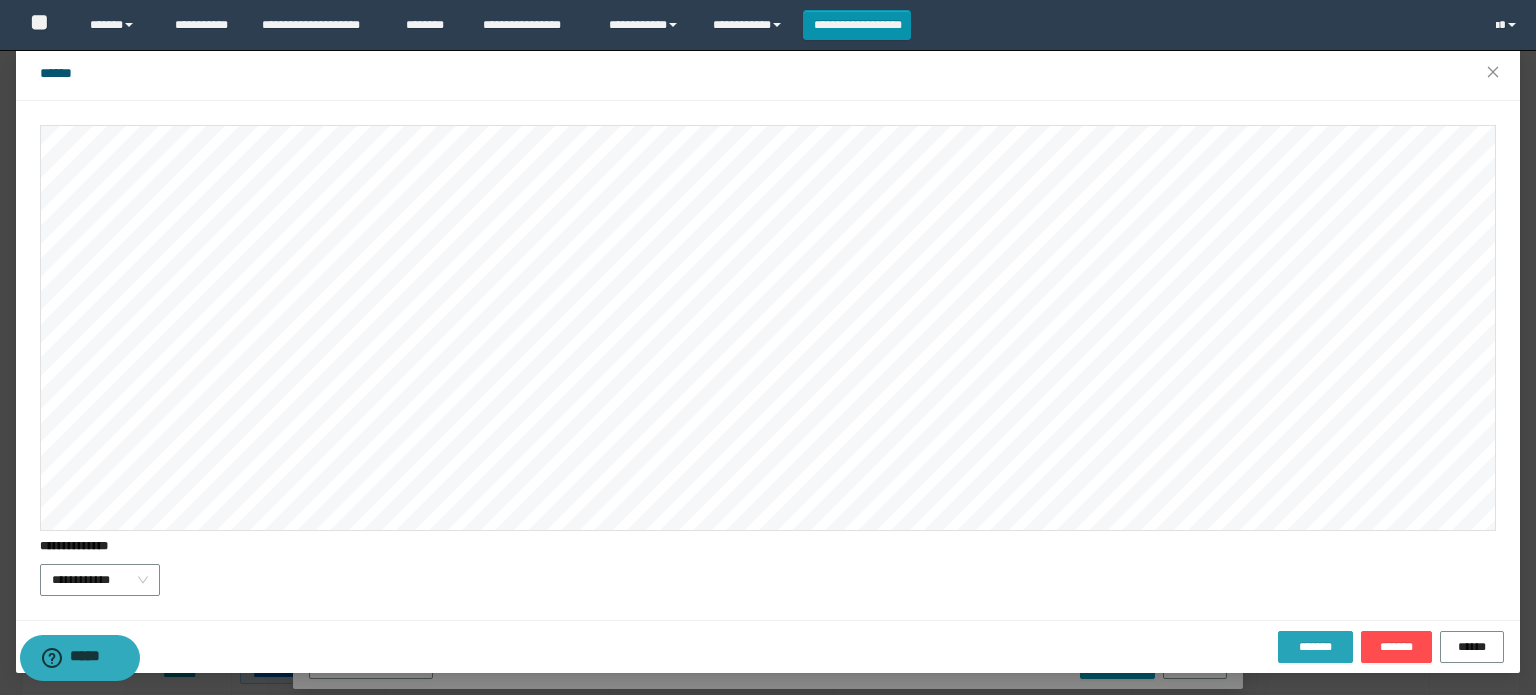 click on "*******" at bounding box center [1315, 647] 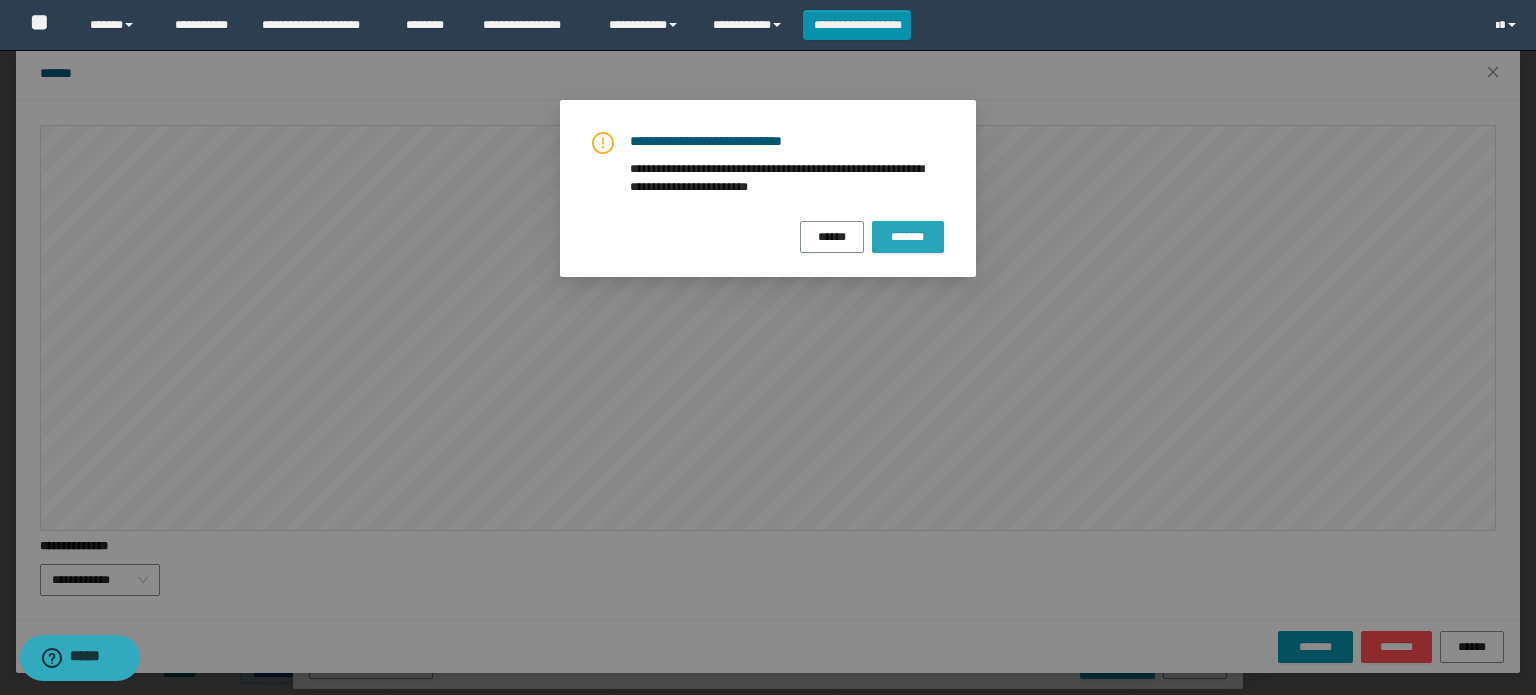 click on "*******" at bounding box center (908, 237) 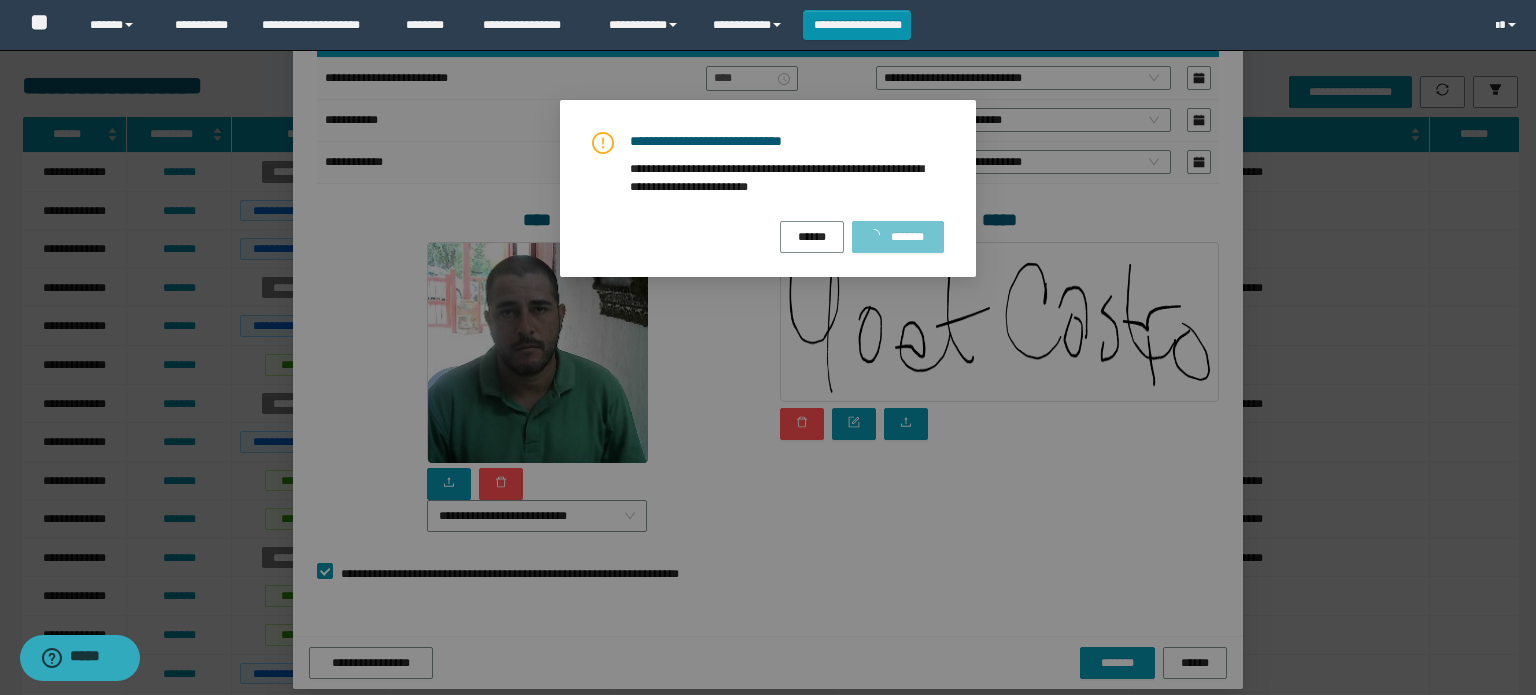 scroll, scrollTop: 0, scrollLeft: 0, axis: both 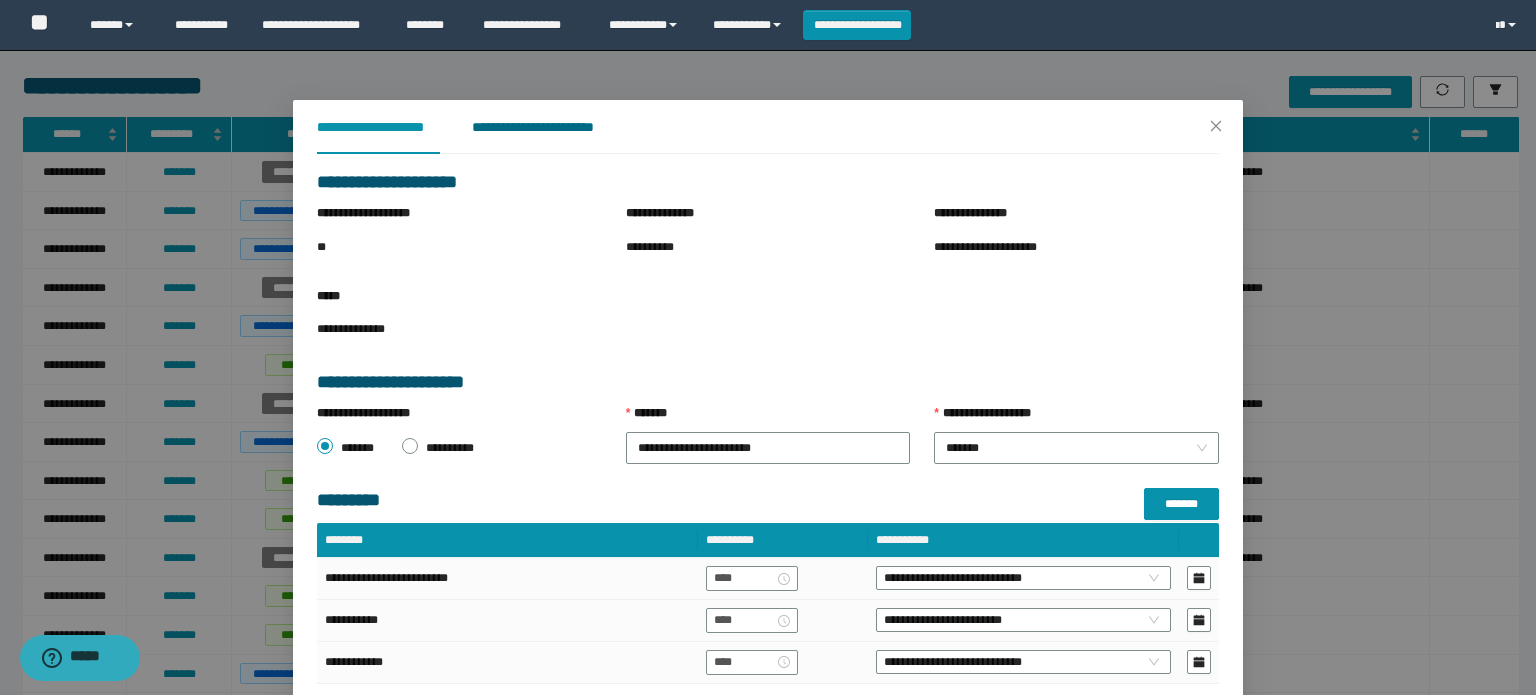 click on "**********" at bounding box center [548, 127] 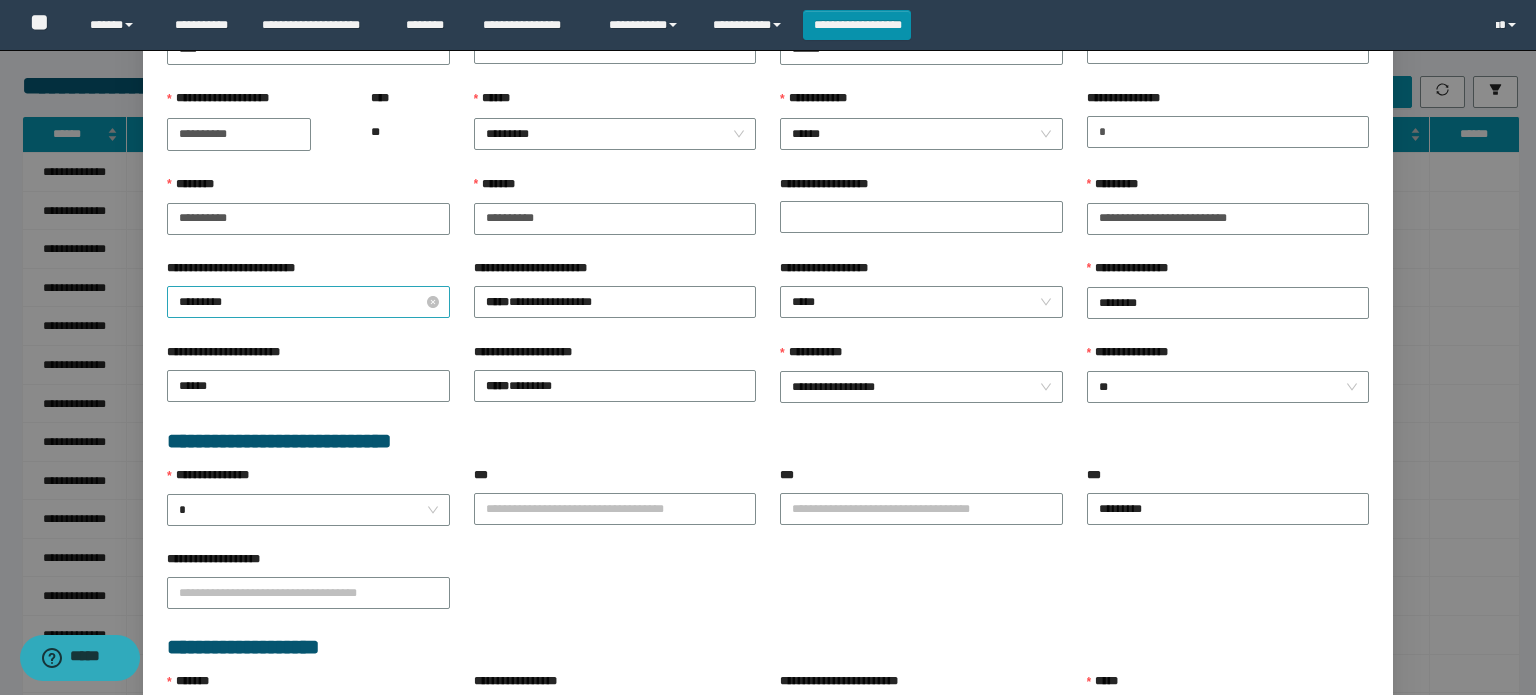 scroll, scrollTop: 300, scrollLeft: 0, axis: vertical 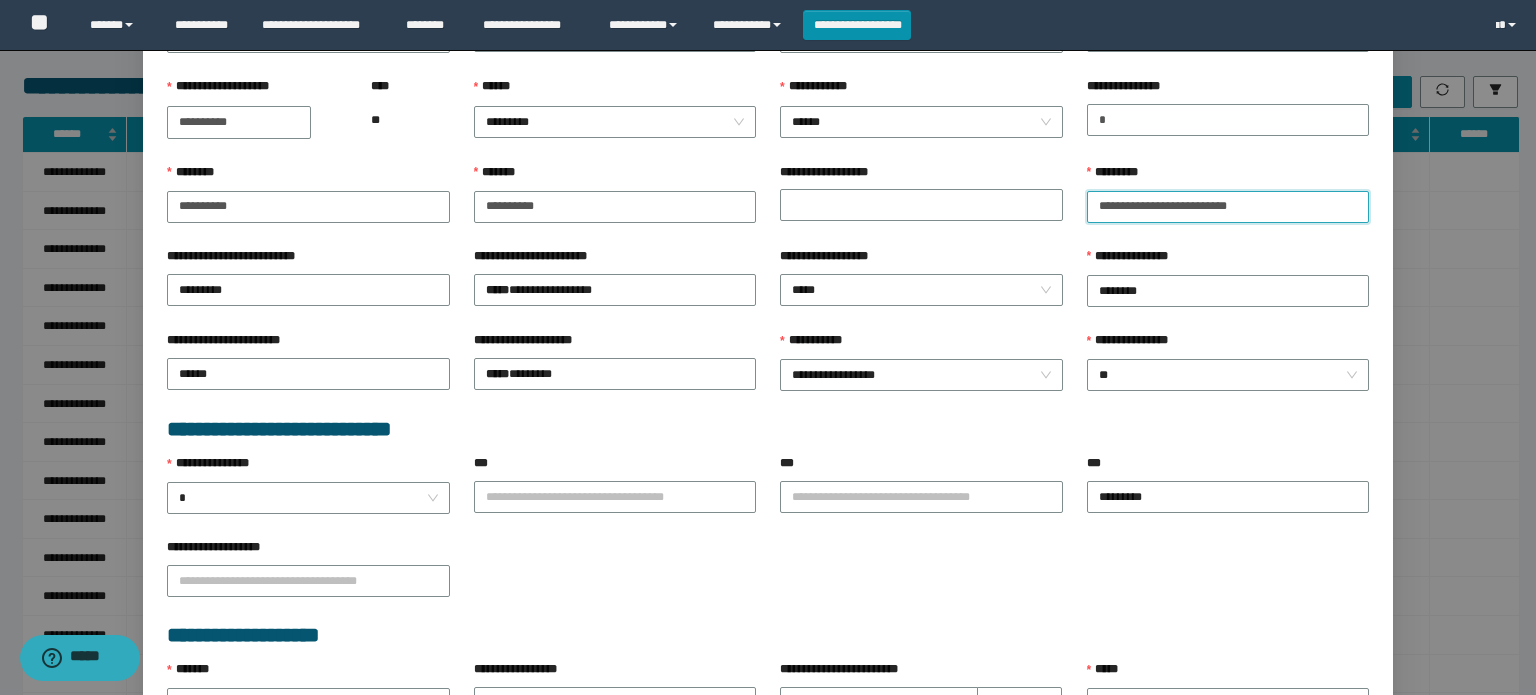 click on "**********" at bounding box center (1228, 207) 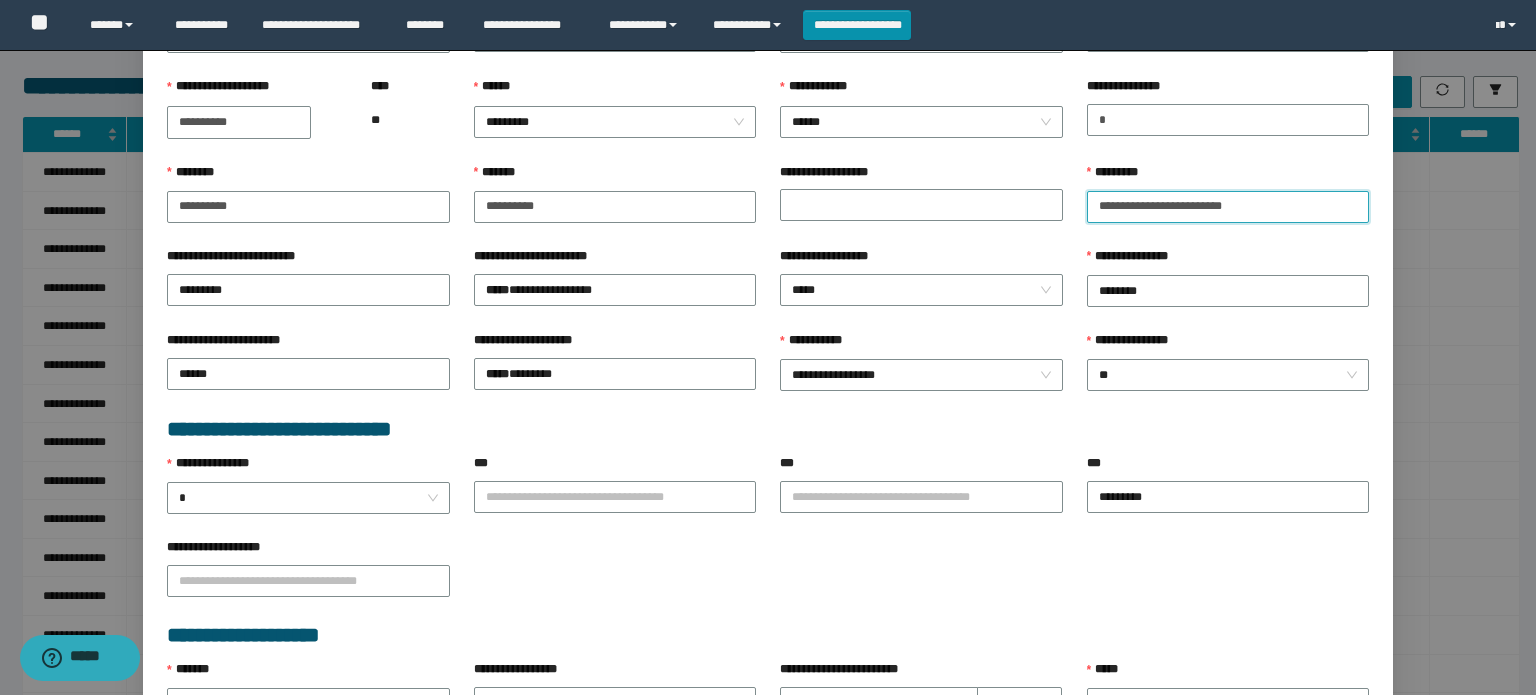 click on "**********" at bounding box center [1228, 207] 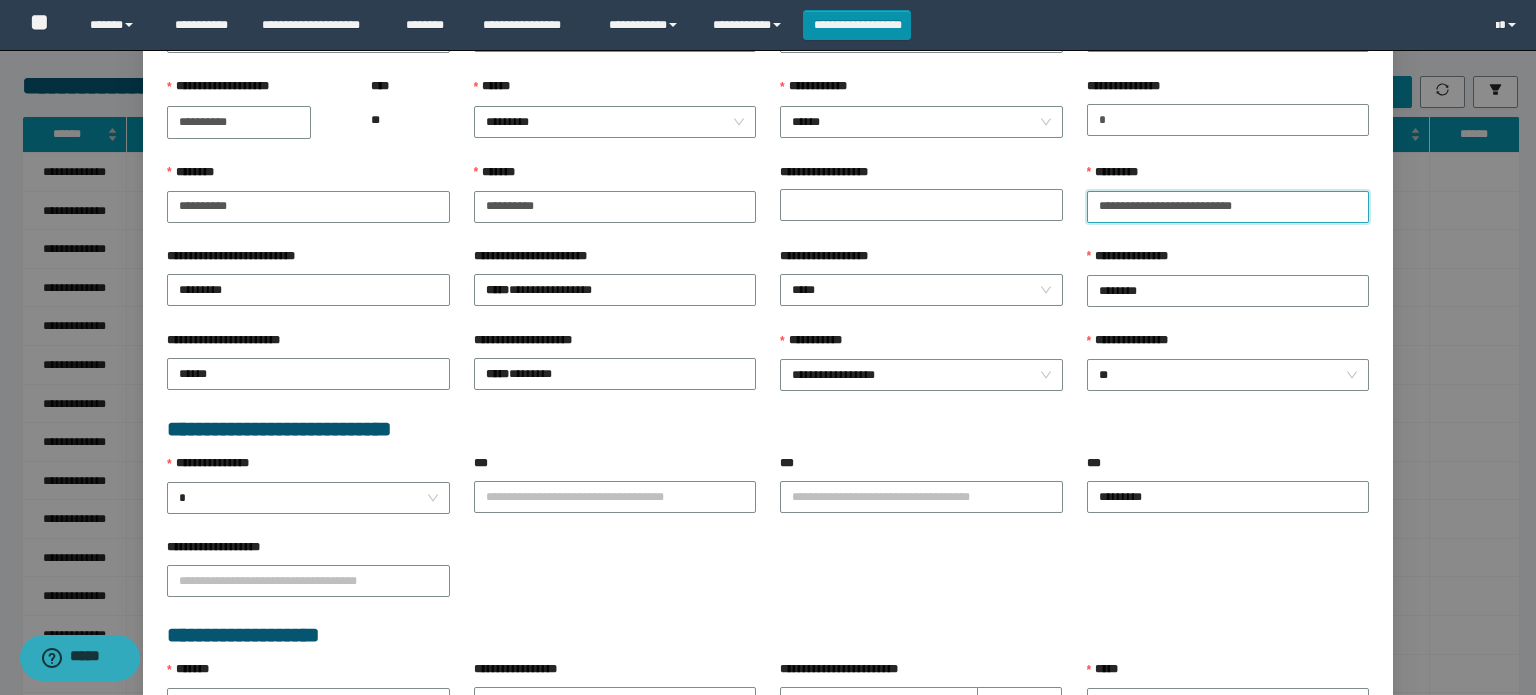 click on "**********" at bounding box center [1228, 207] 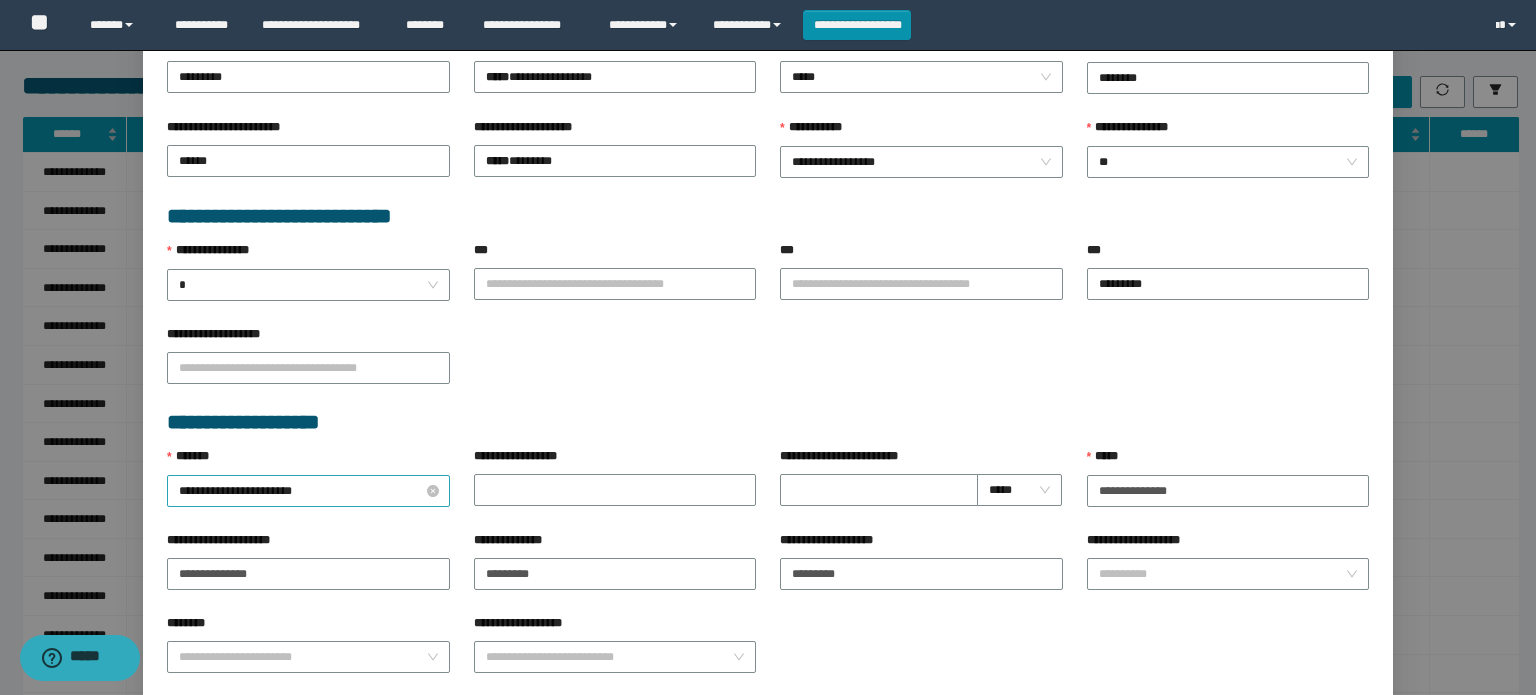 scroll, scrollTop: 600, scrollLeft: 0, axis: vertical 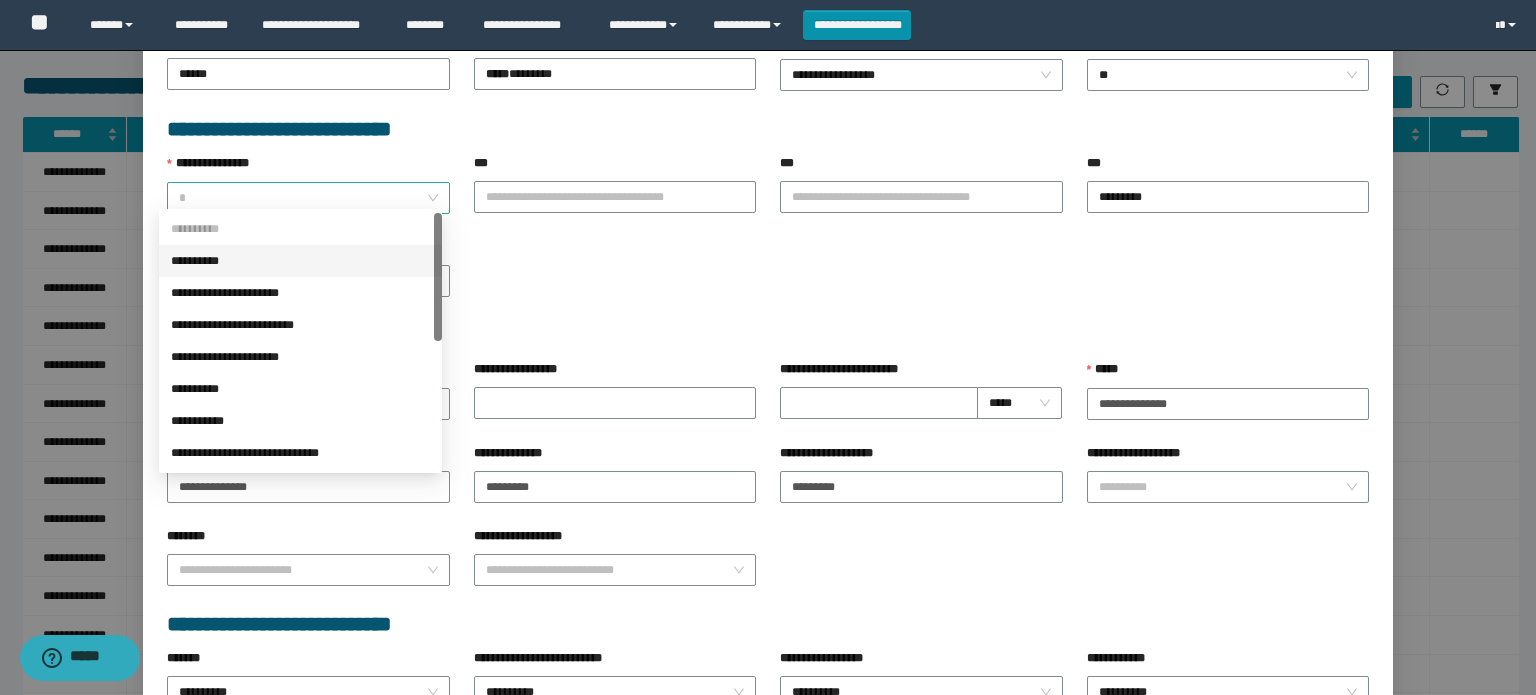 click on "*" at bounding box center (308, 198) 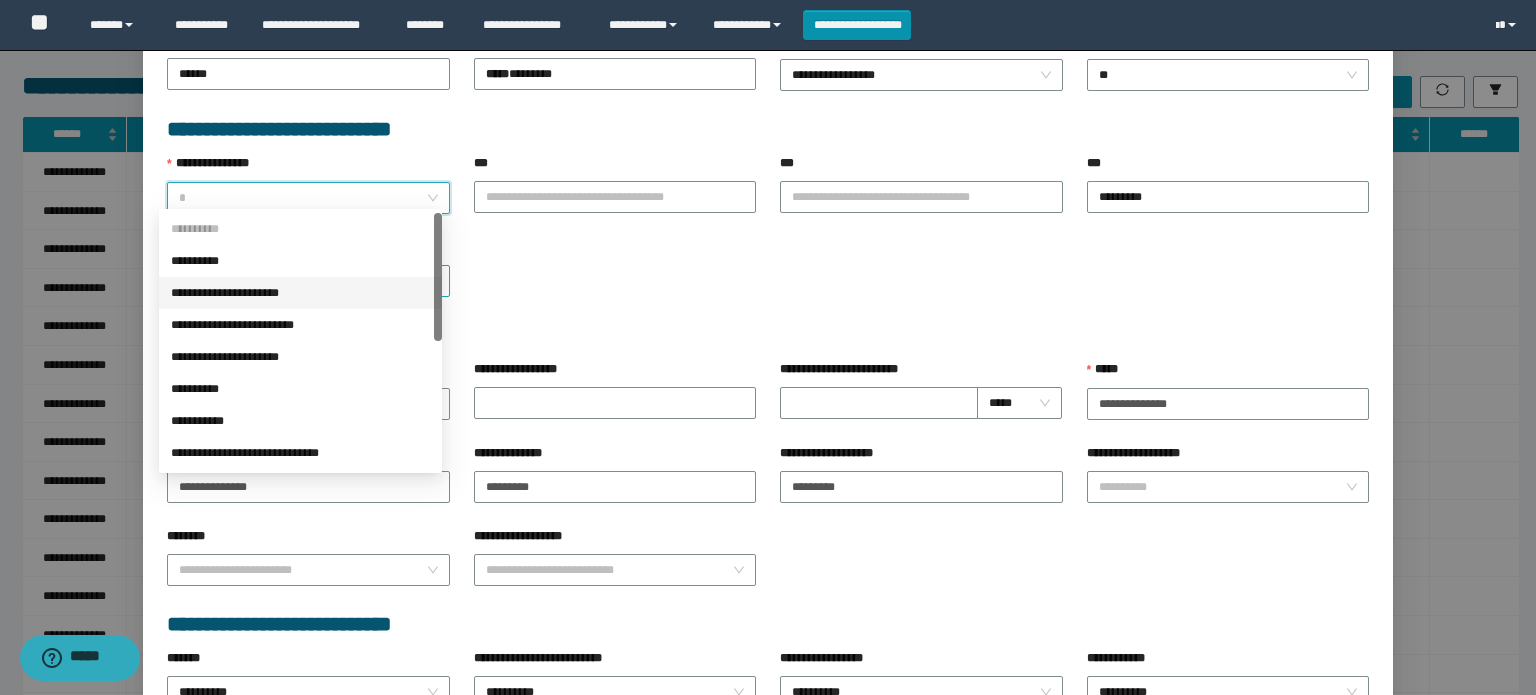 click on "**********" at bounding box center [300, 293] 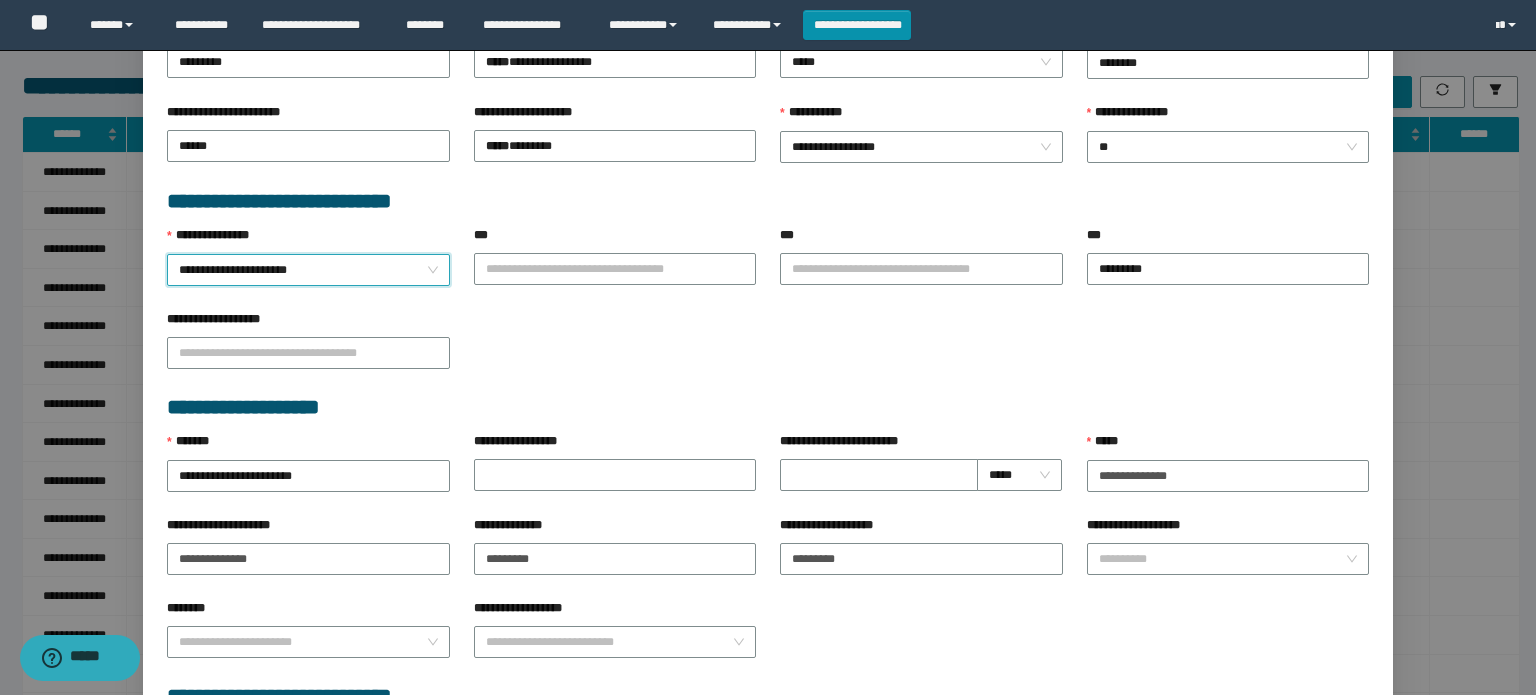 scroll, scrollTop: 628, scrollLeft: 0, axis: vertical 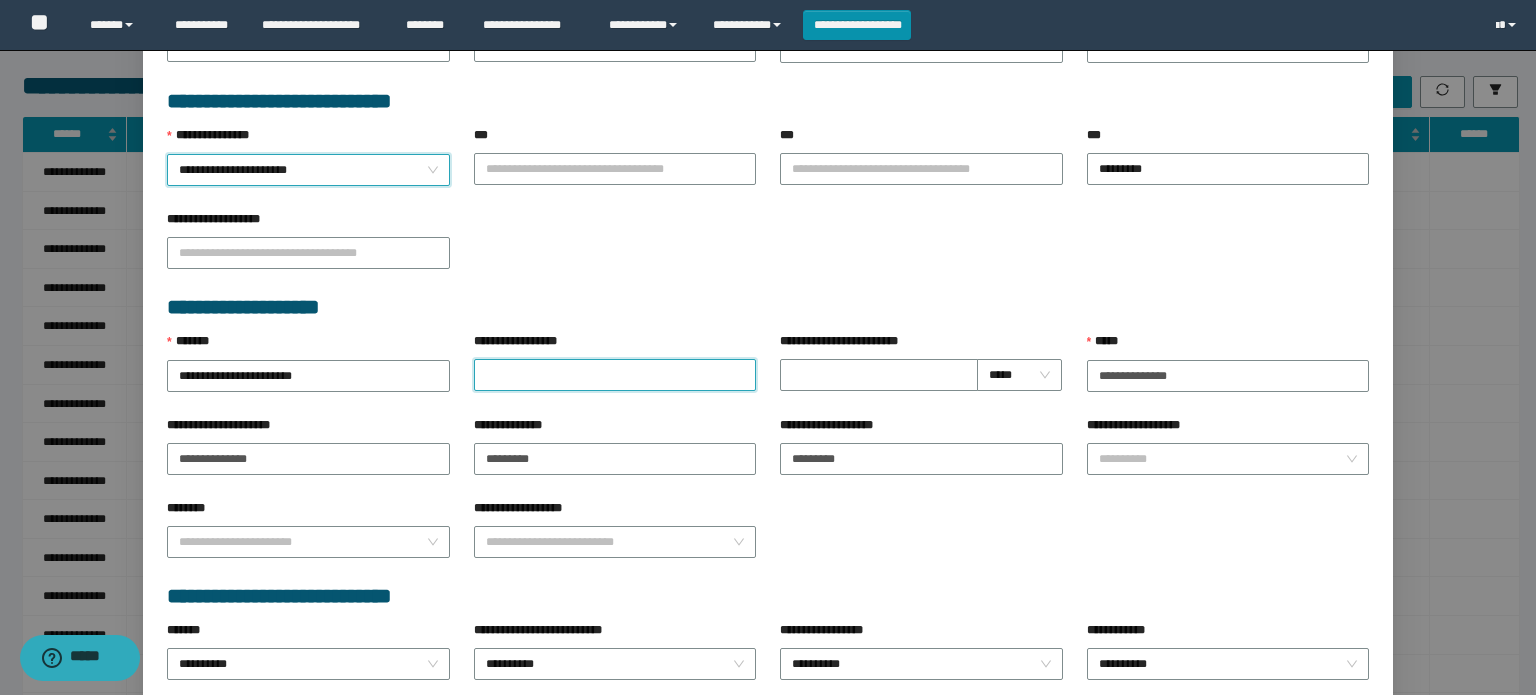 click on "**********" at bounding box center (615, 375) 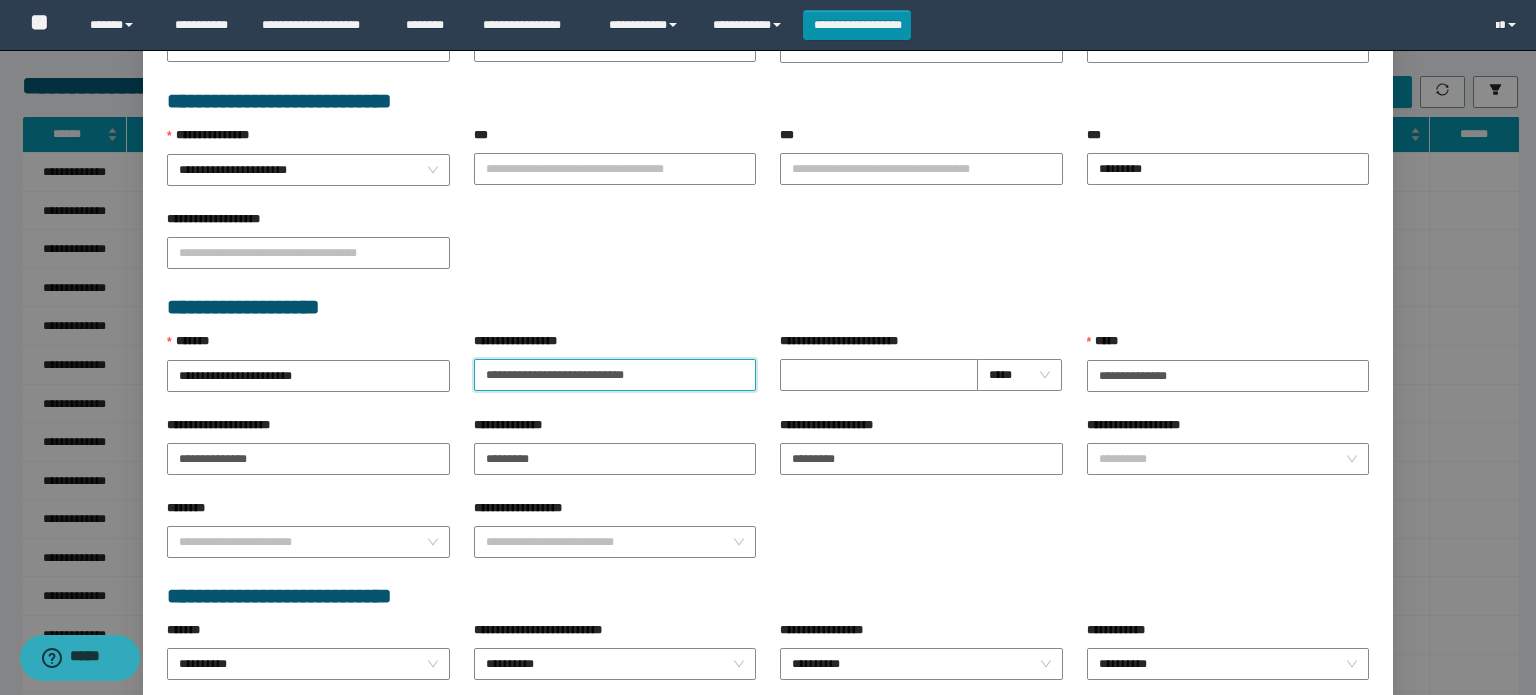 click on "**********" at bounding box center [615, 375] 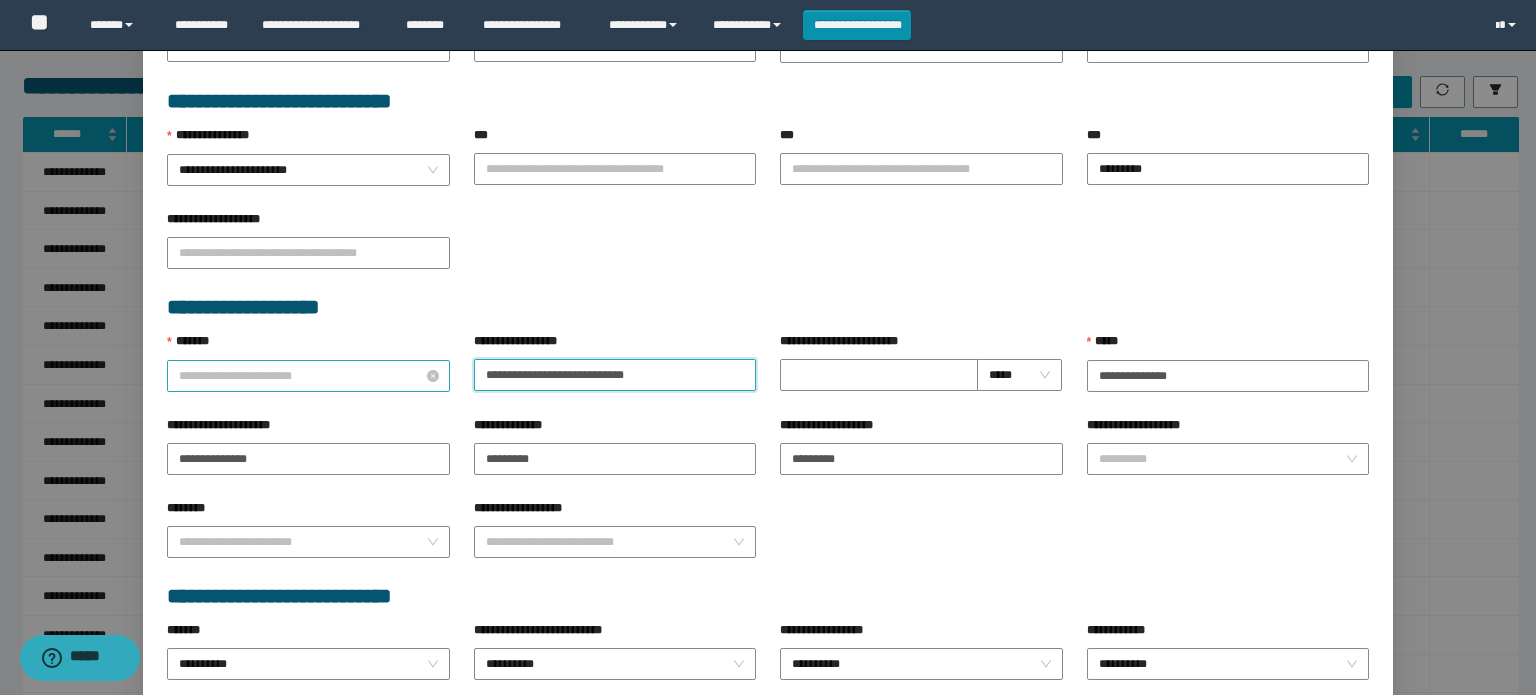 click on "**********" at bounding box center [308, 376] 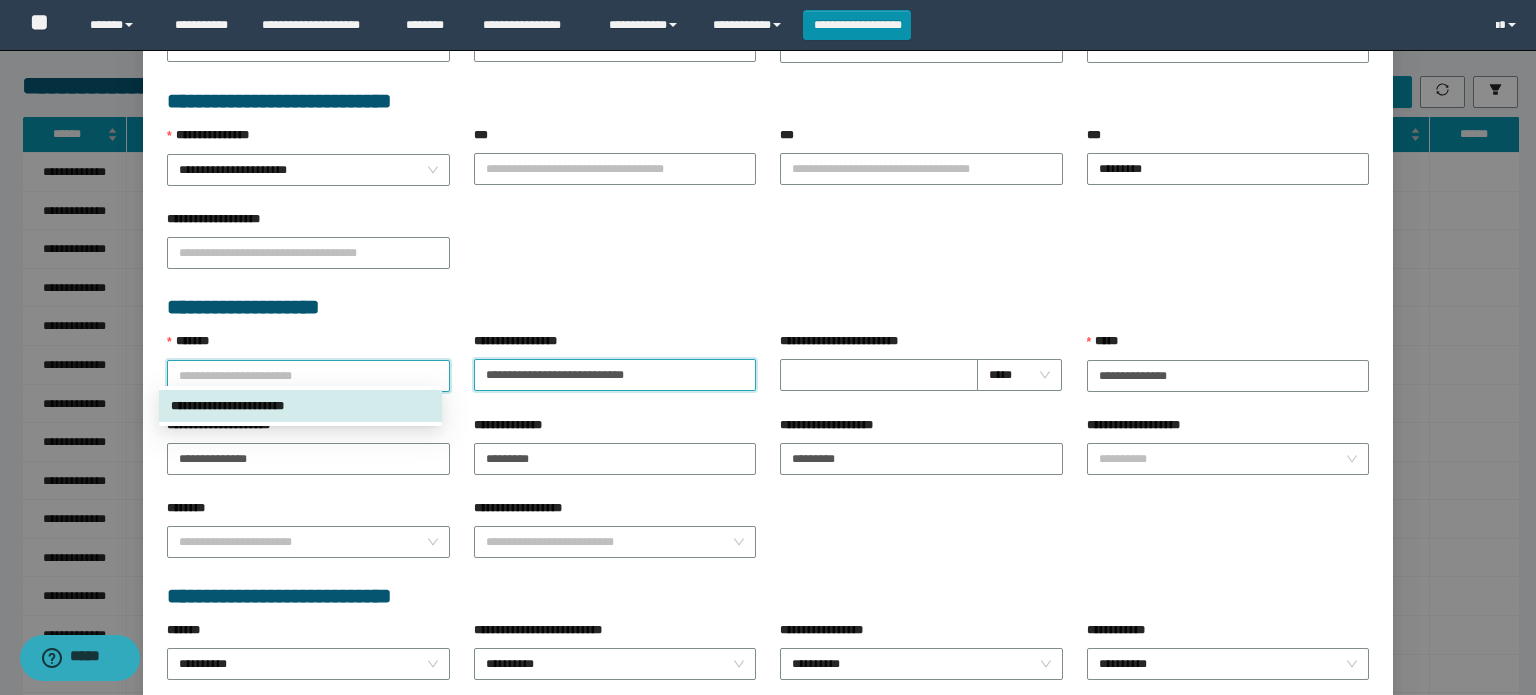 click on "**********" at bounding box center [615, 375] 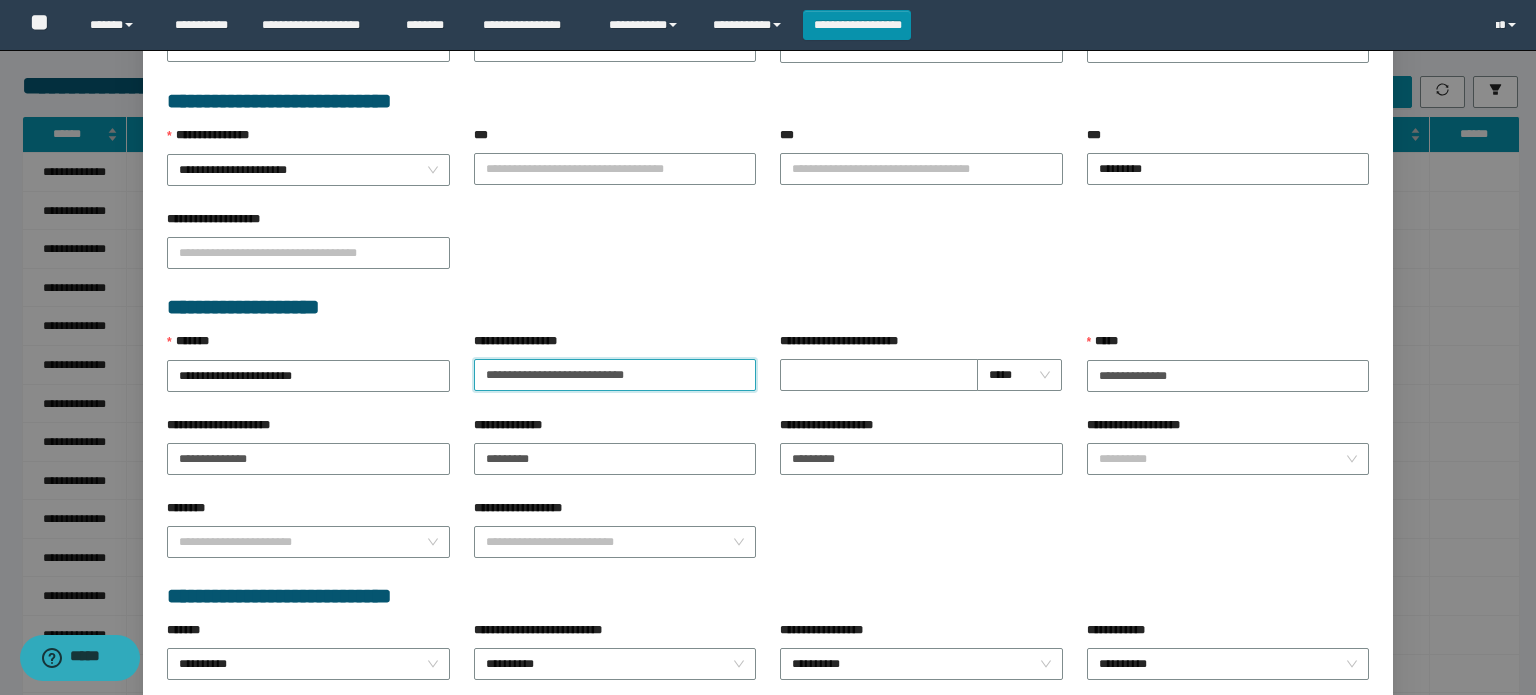 click on "**********" at bounding box center (615, 375) 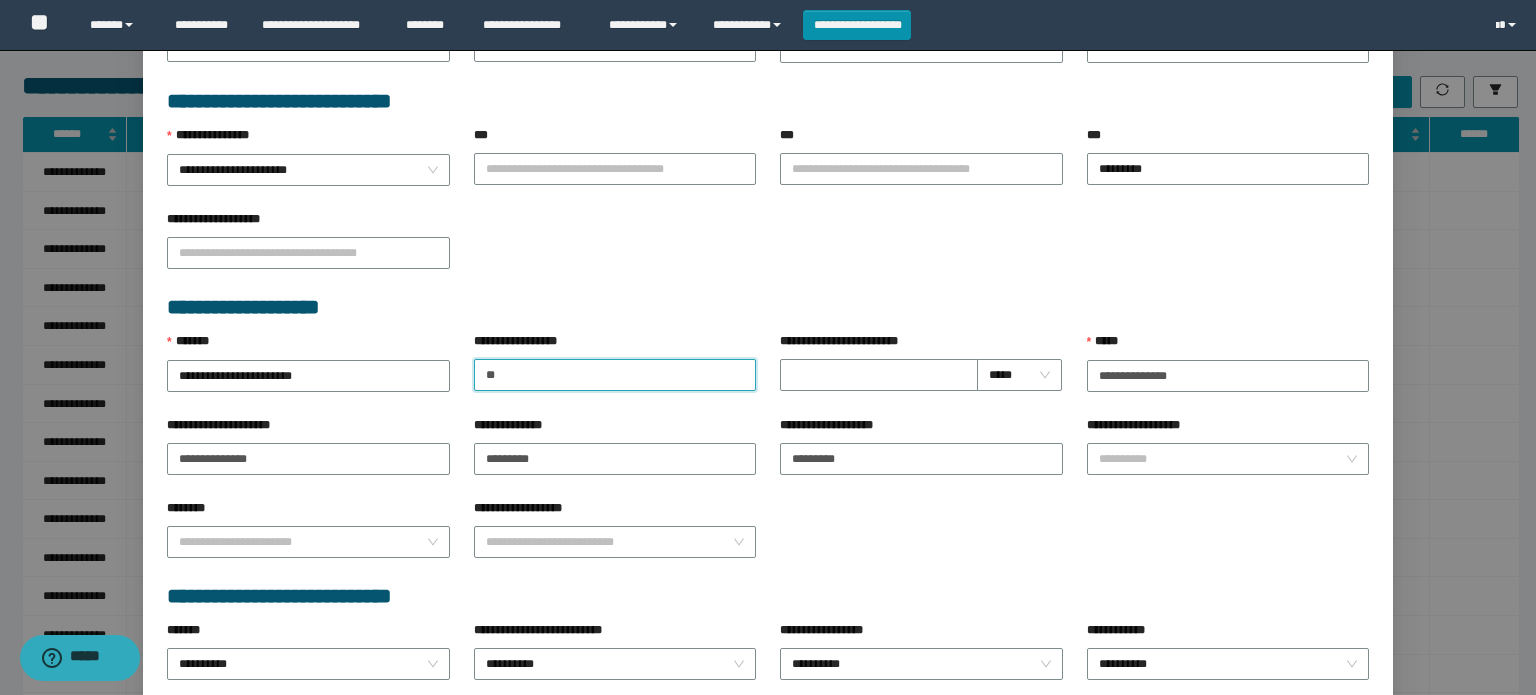 type on "*" 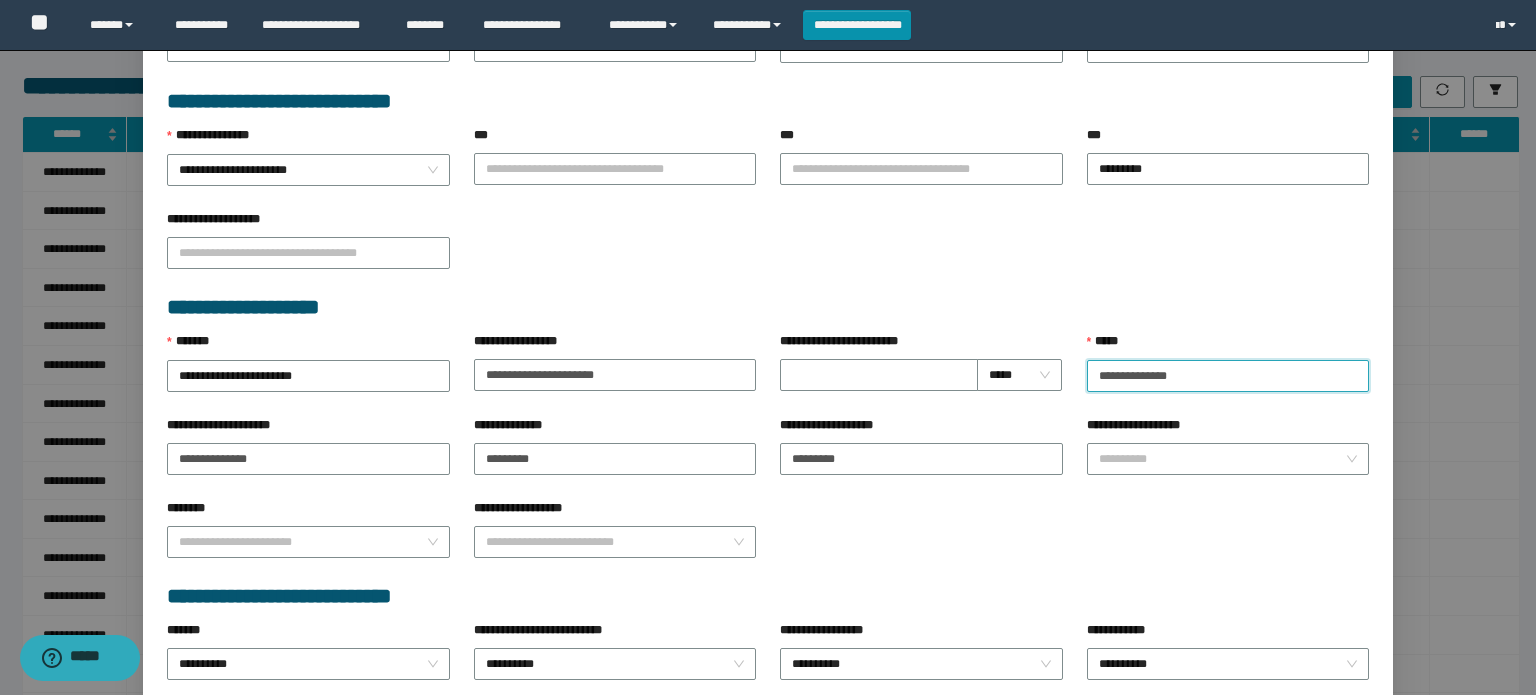 click on "**********" at bounding box center (1228, 376) 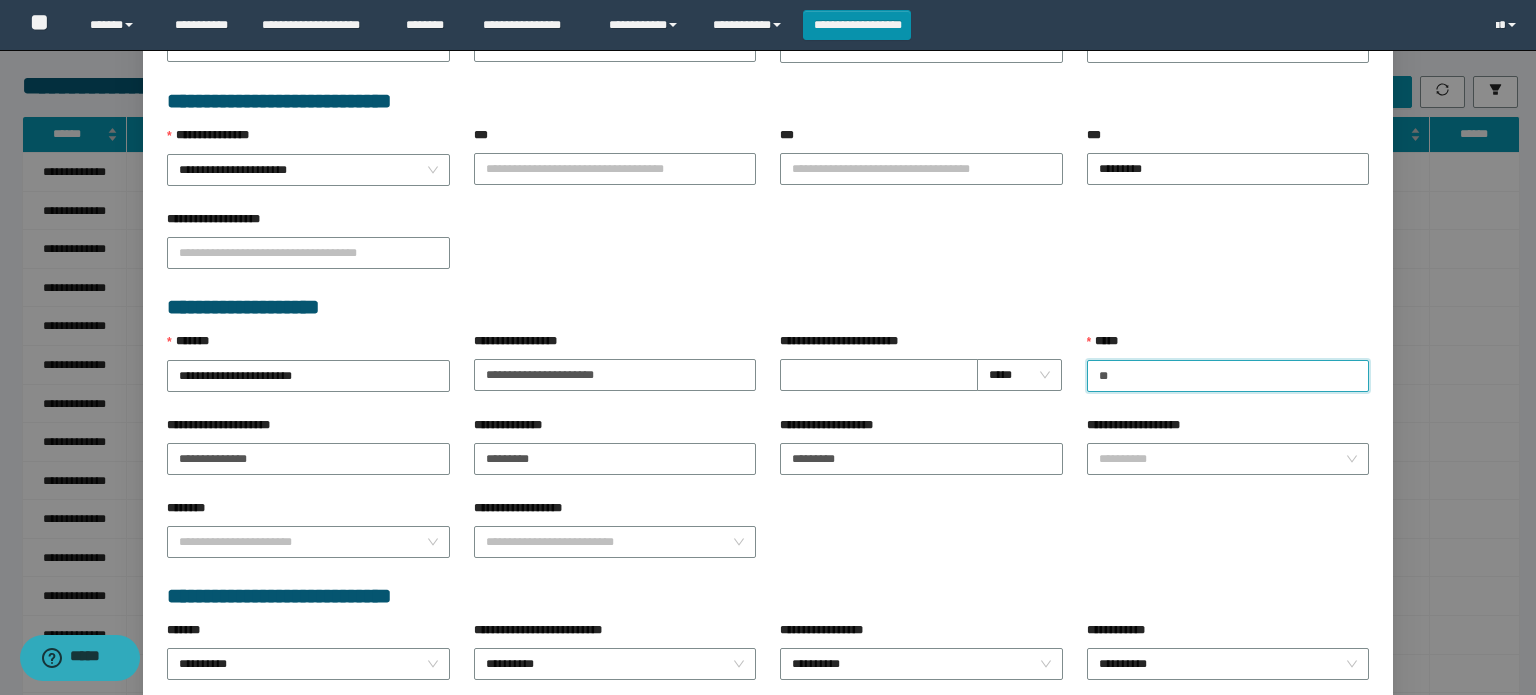 type on "*" 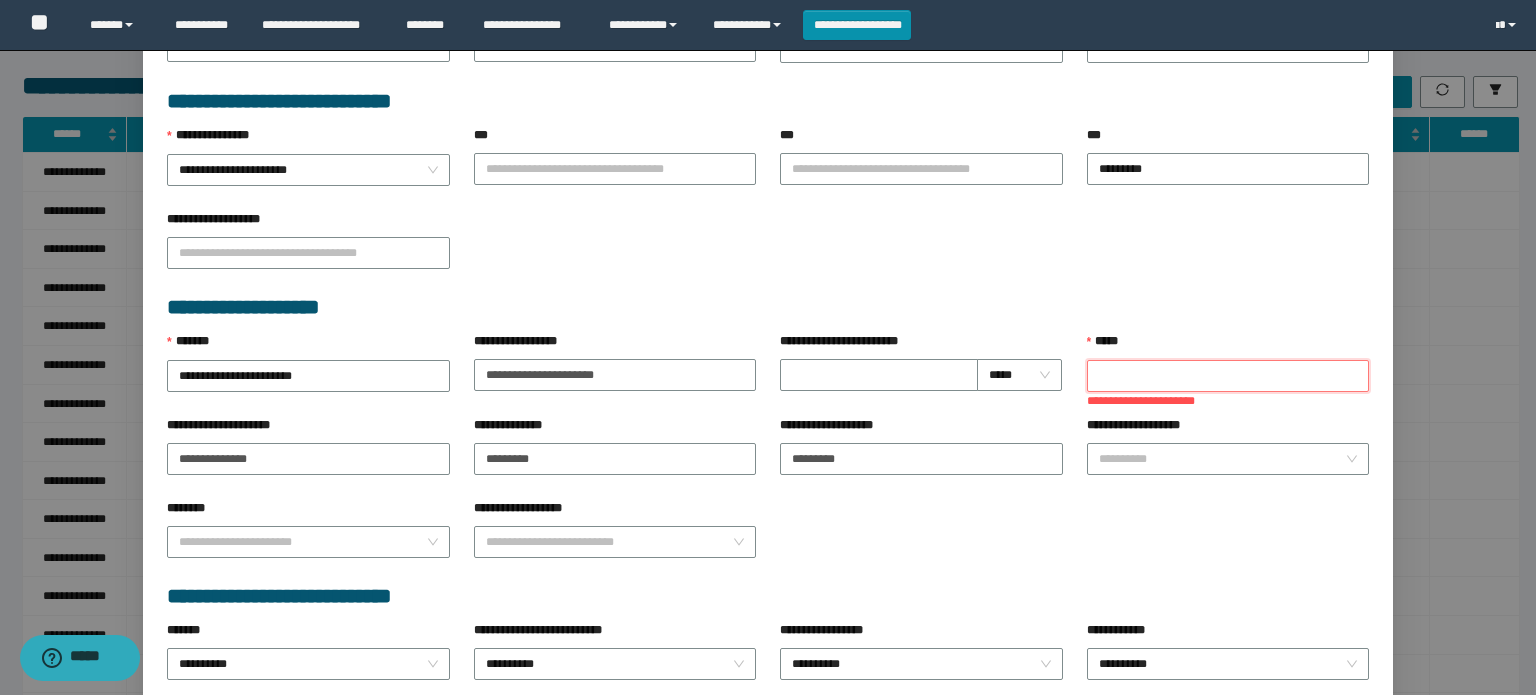 type on "*" 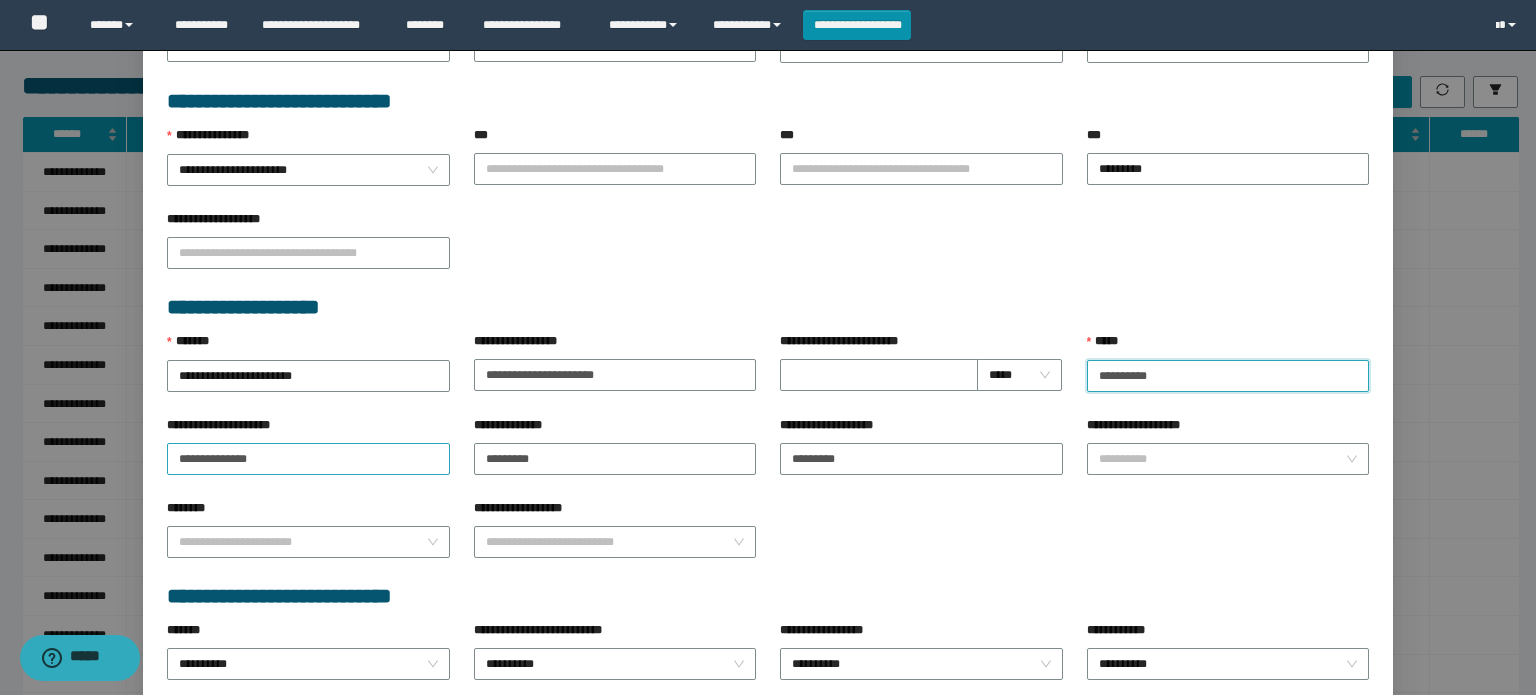 type on "**********" 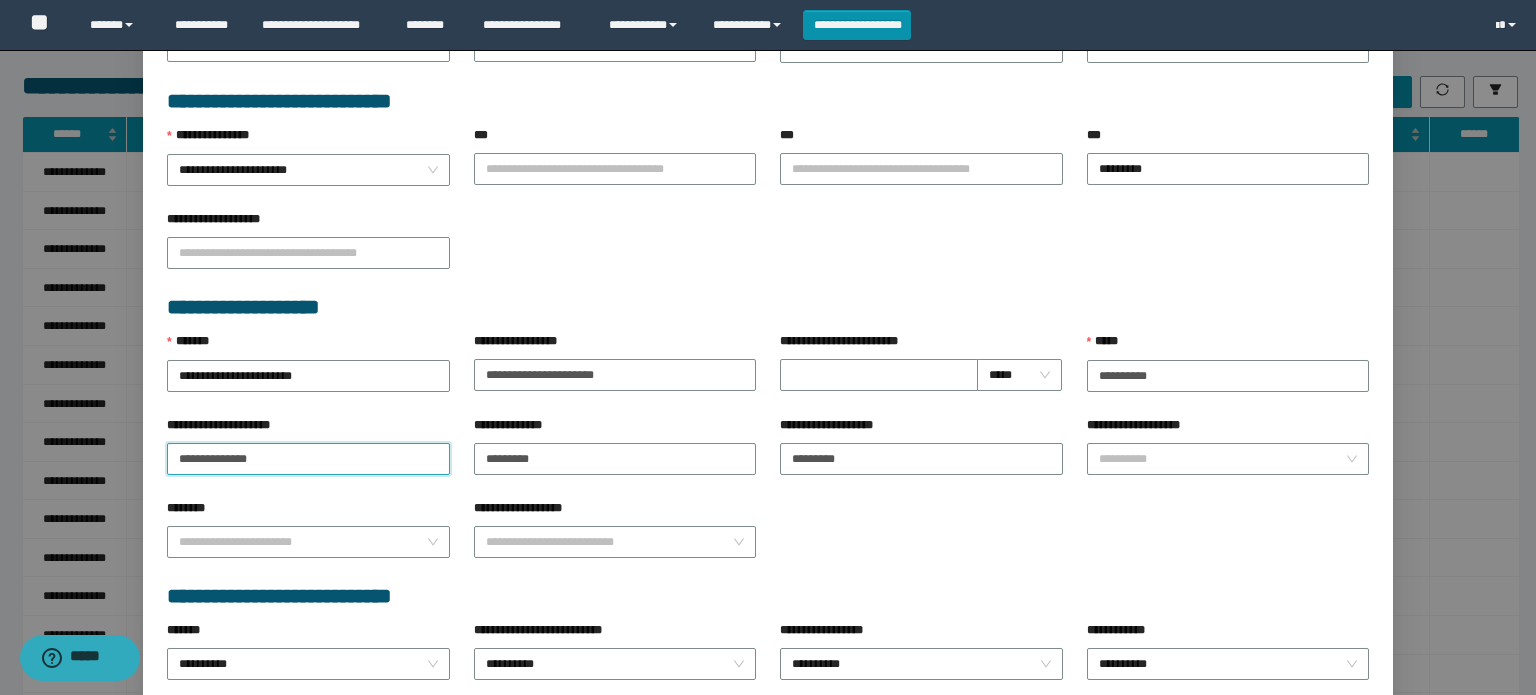 click on "**********" at bounding box center [308, 459] 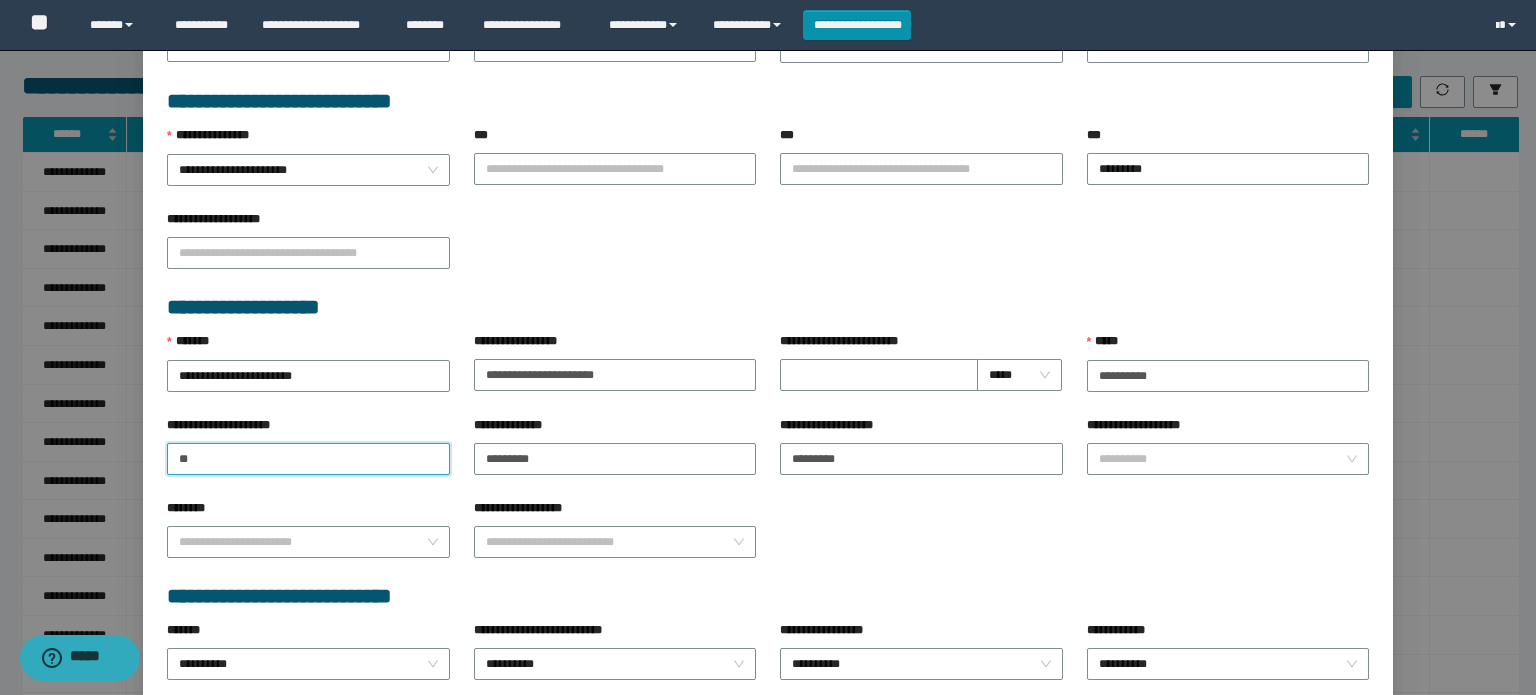 type on "*" 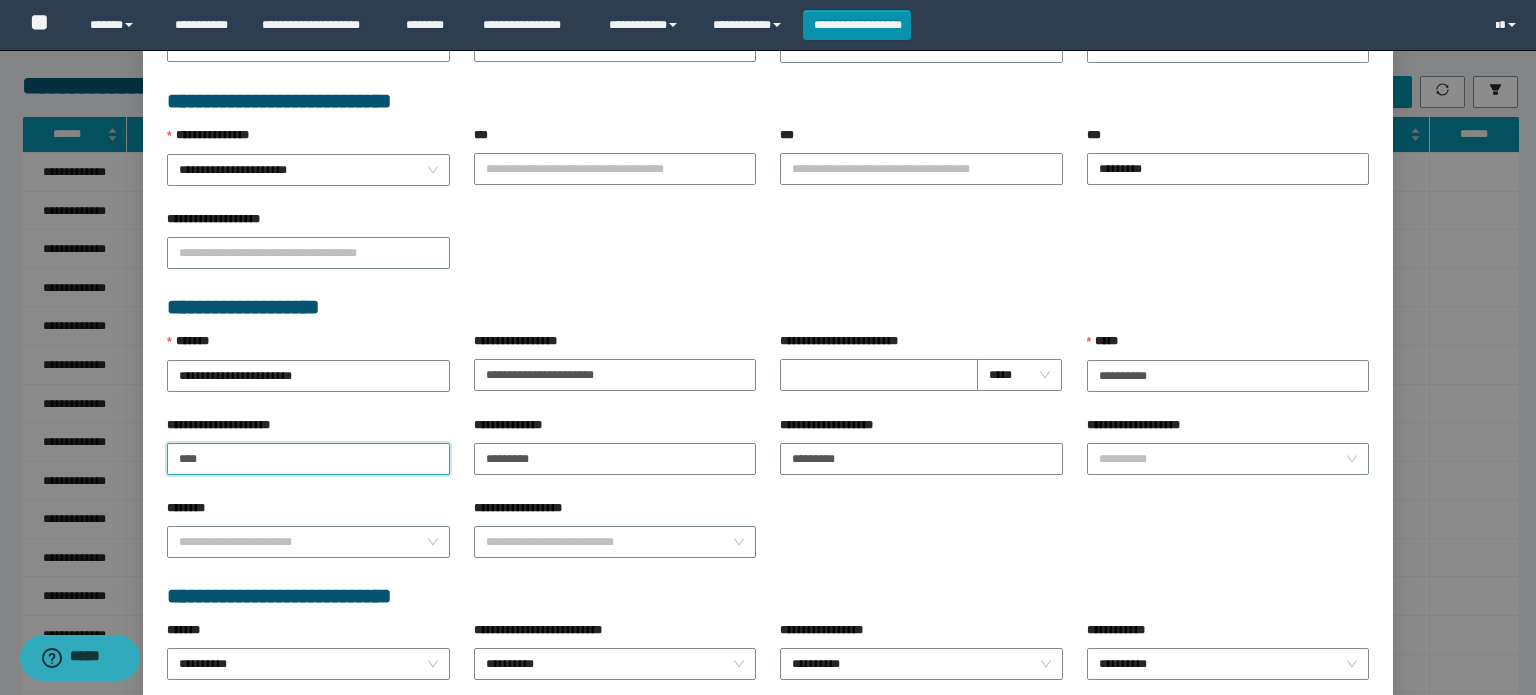 type on "**********" 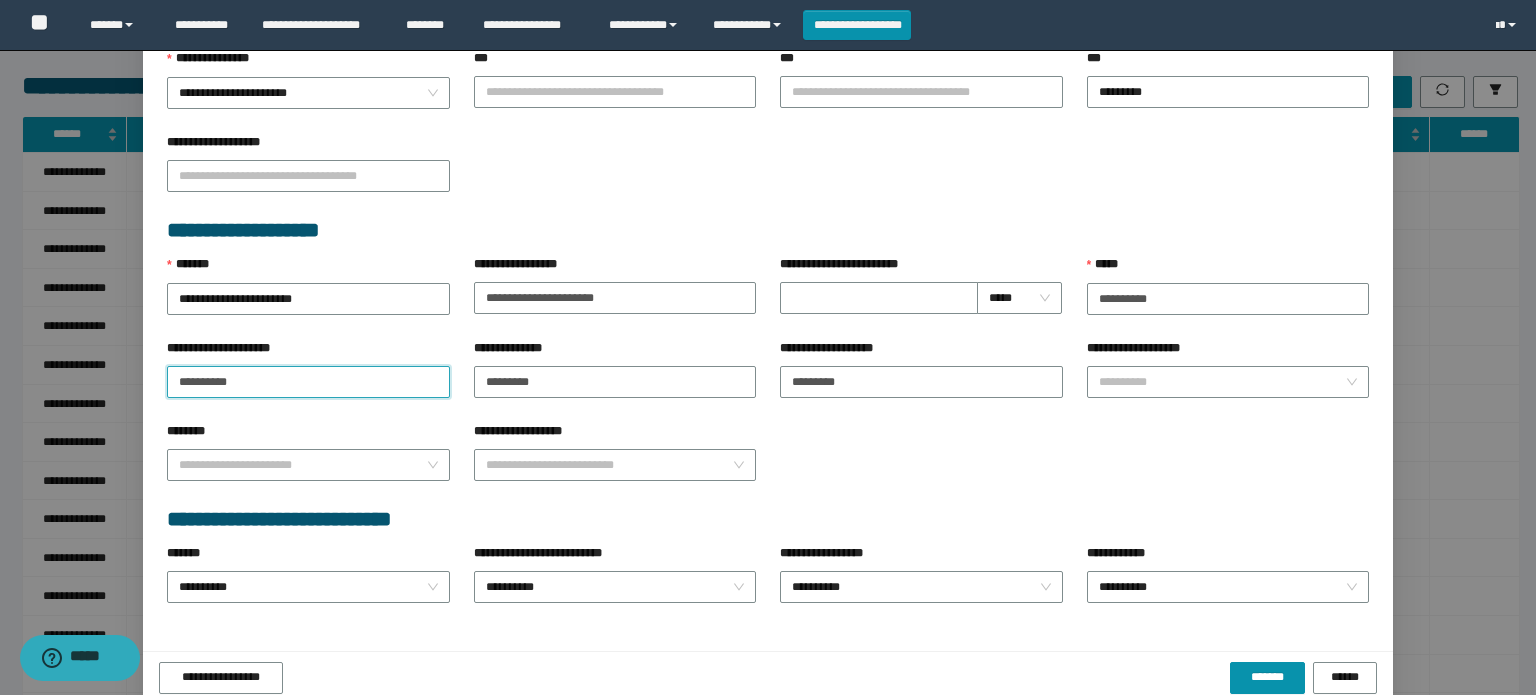 scroll, scrollTop: 728, scrollLeft: 0, axis: vertical 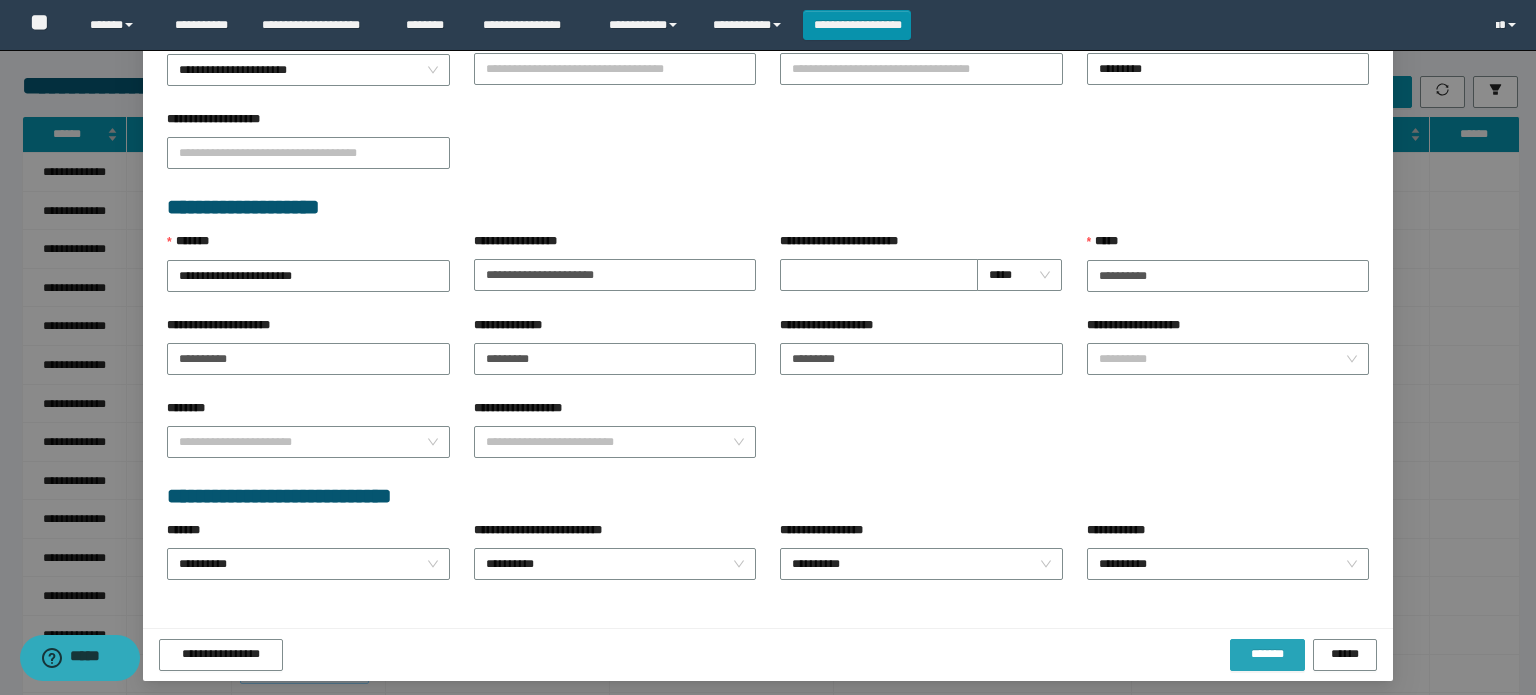 drag, startPoint x: 1254, startPoint y: 647, endPoint x: 1234, endPoint y: 641, distance: 20.880613 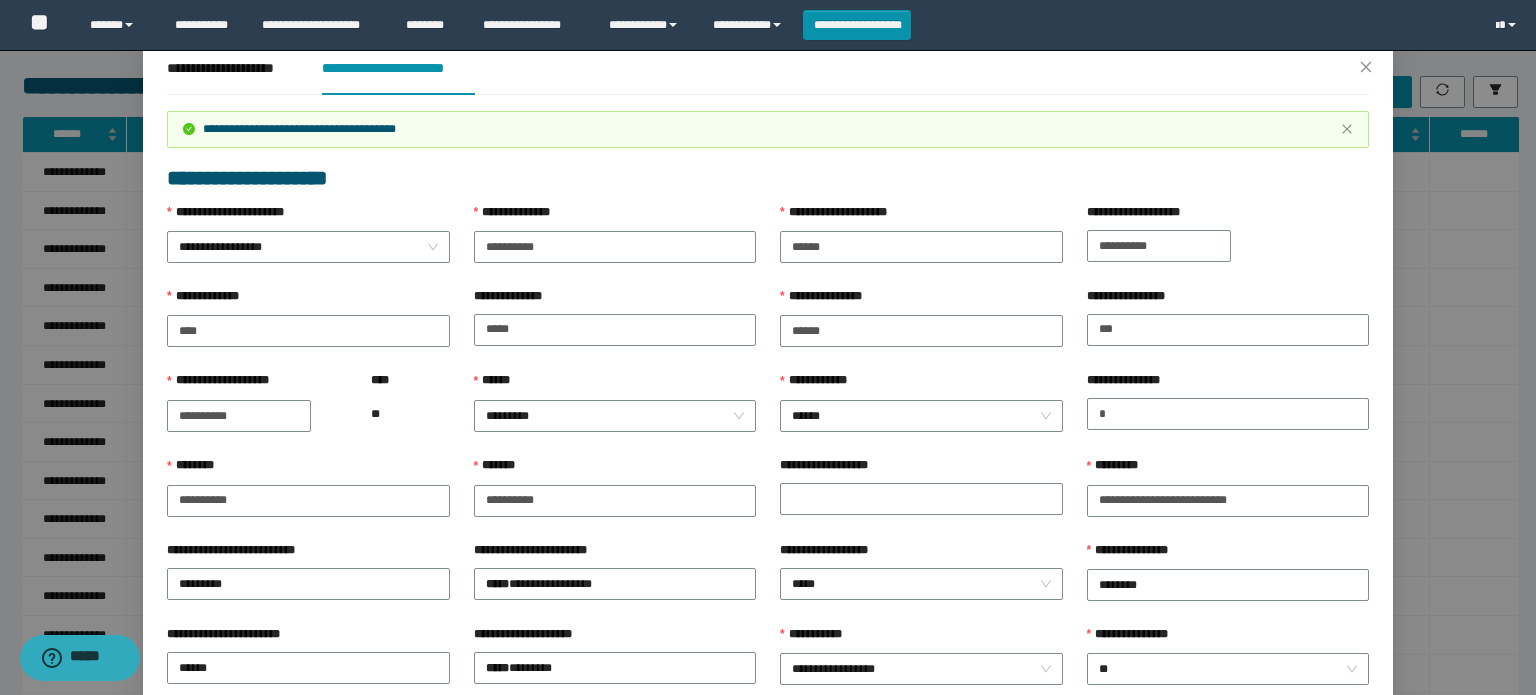 scroll, scrollTop: 0, scrollLeft: 0, axis: both 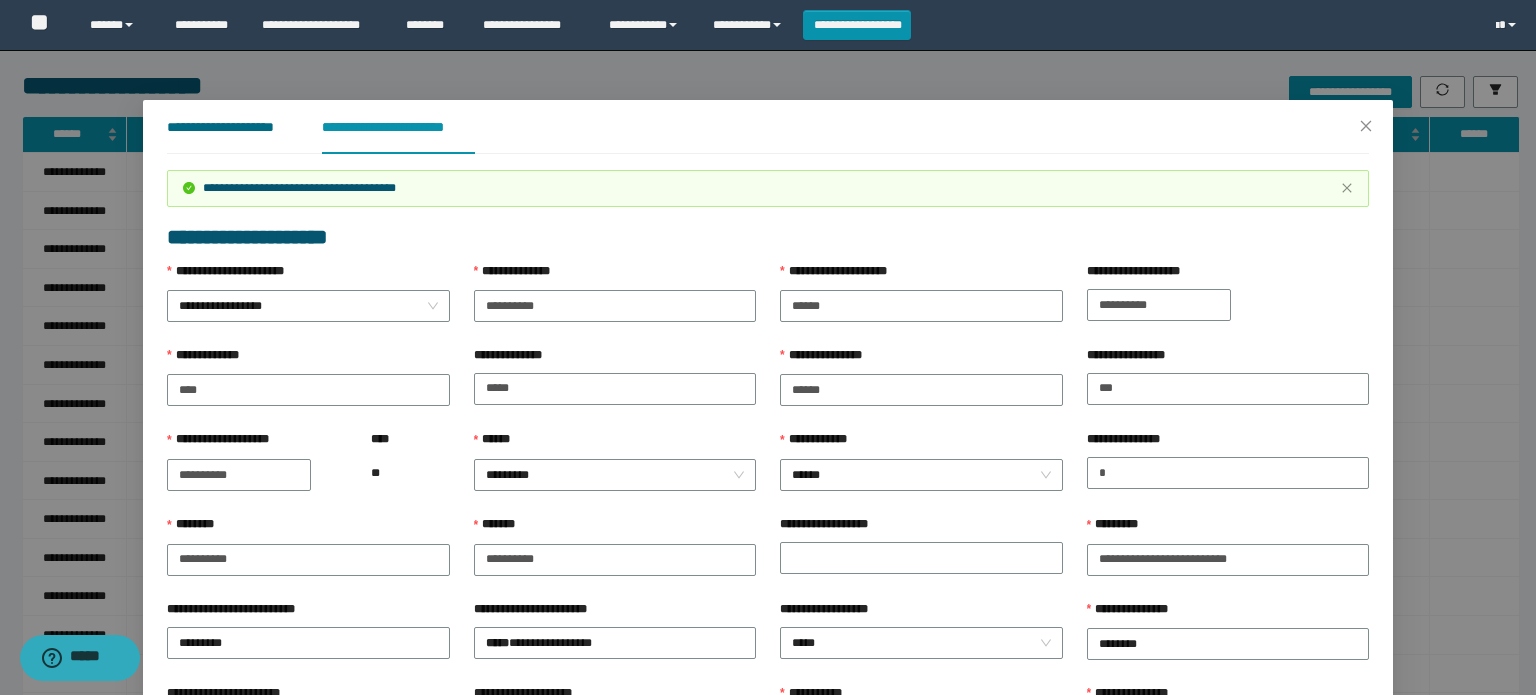 click on "**********" at bounding box center [228, 127] 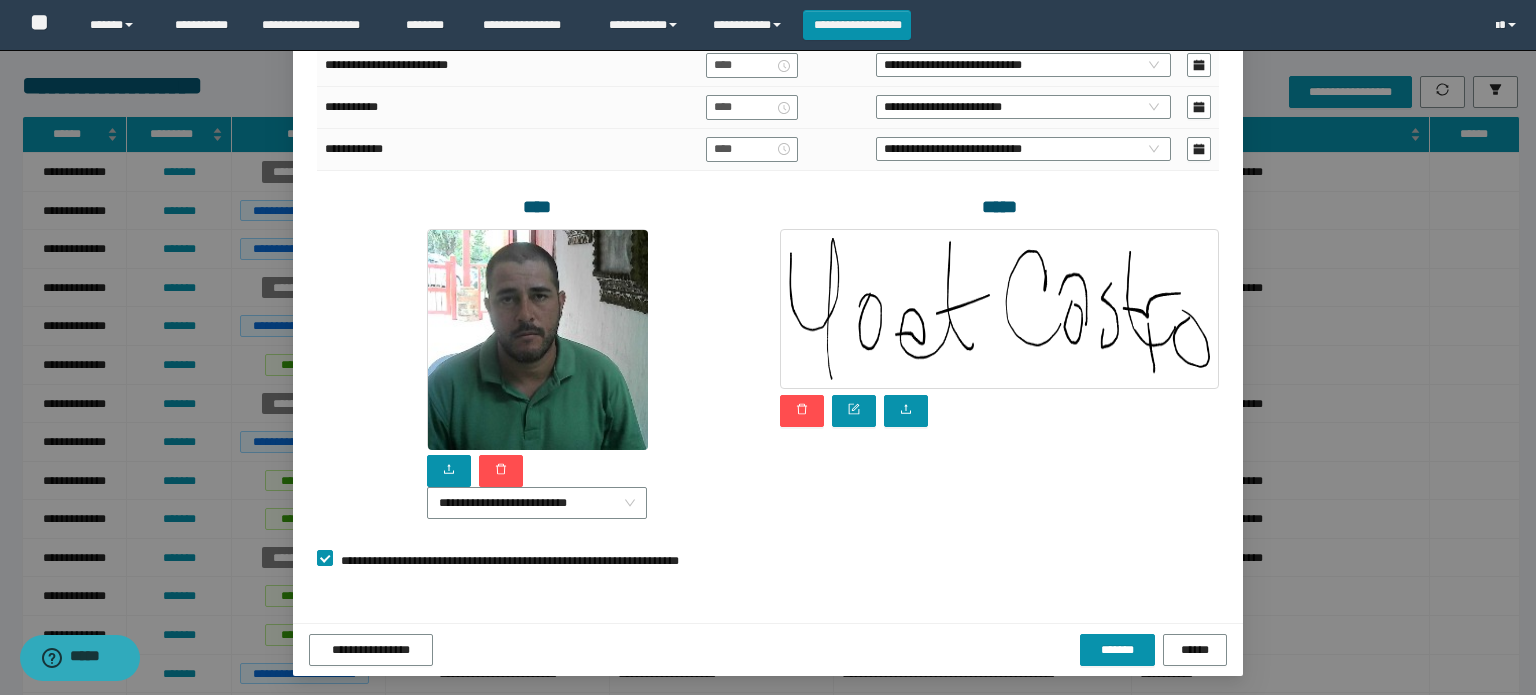scroll, scrollTop: 517, scrollLeft: 0, axis: vertical 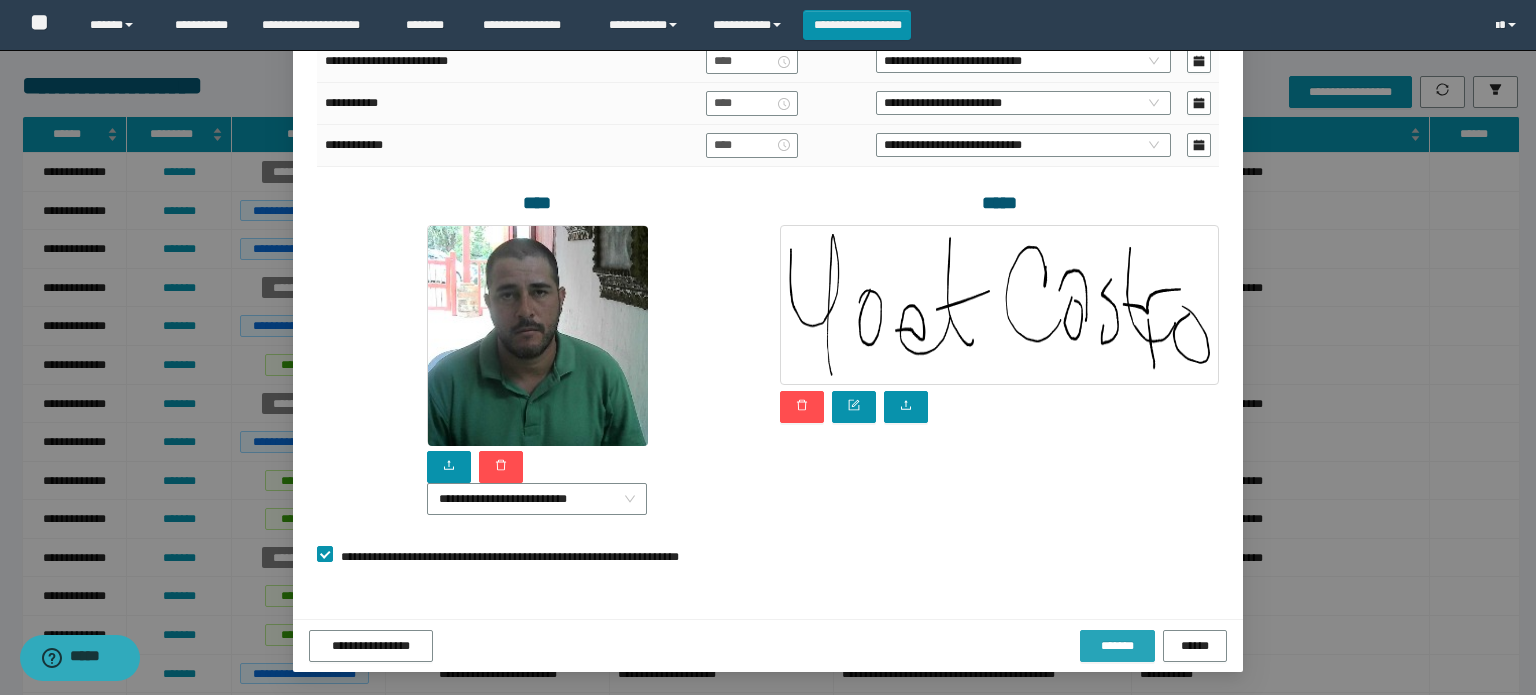 click on "*******" at bounding box center (1117, 646) 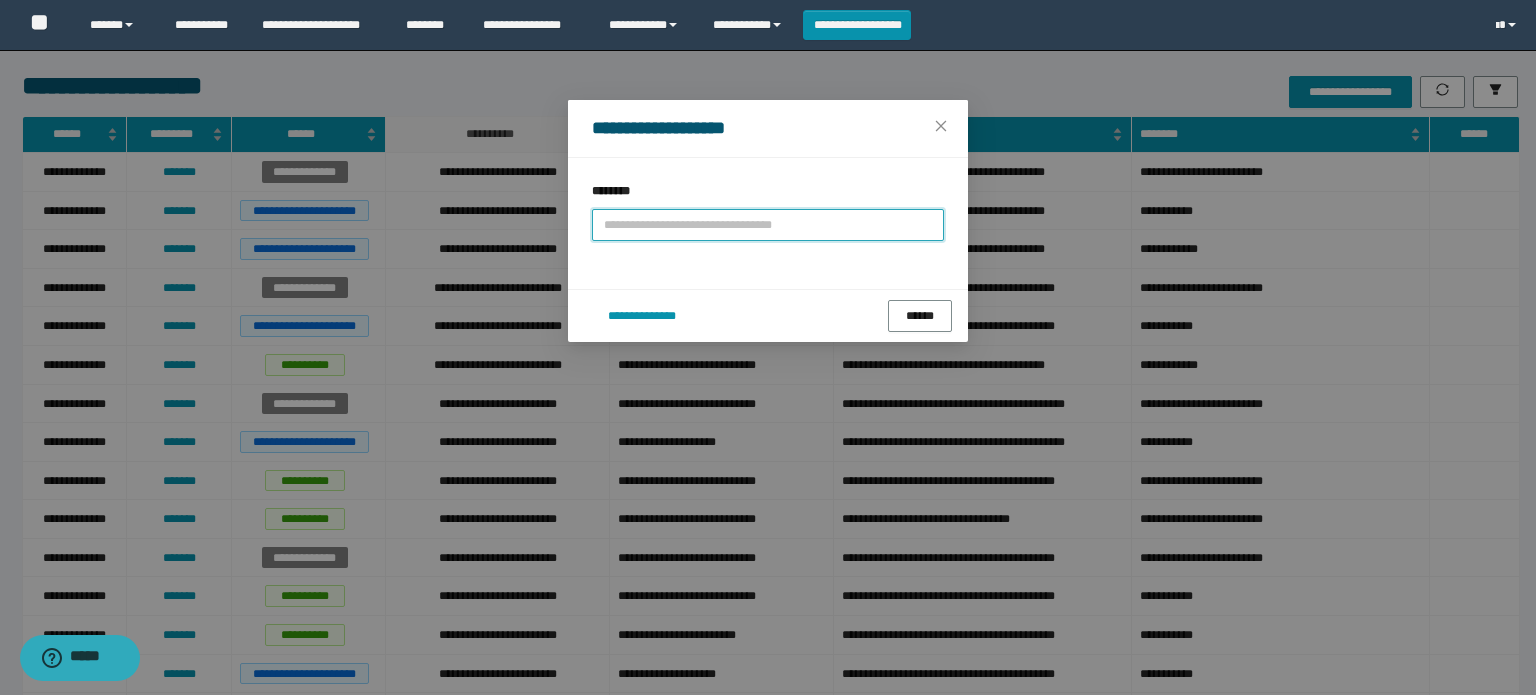scroll, scrollTop: 0, scrollLeft: 0, axis: both 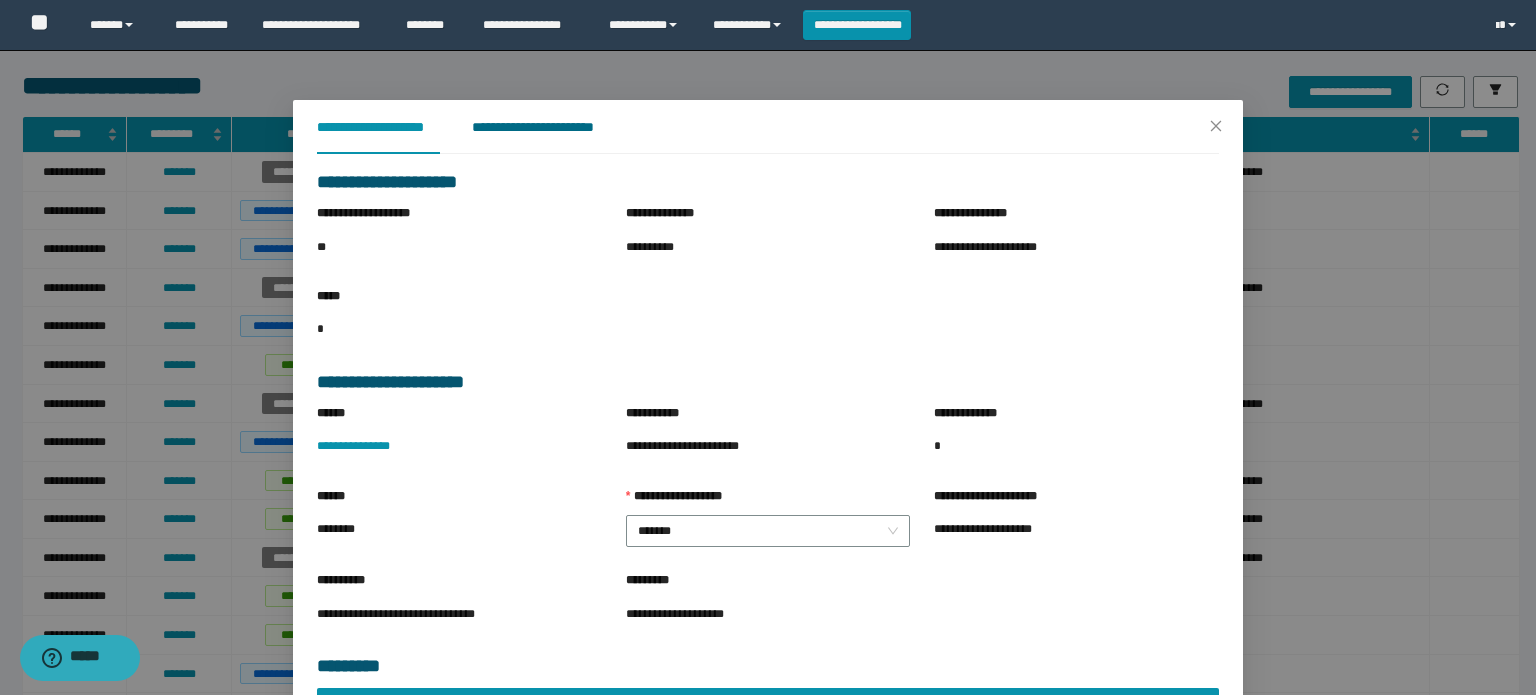 click on "**********" at bounding box center [548, 127] 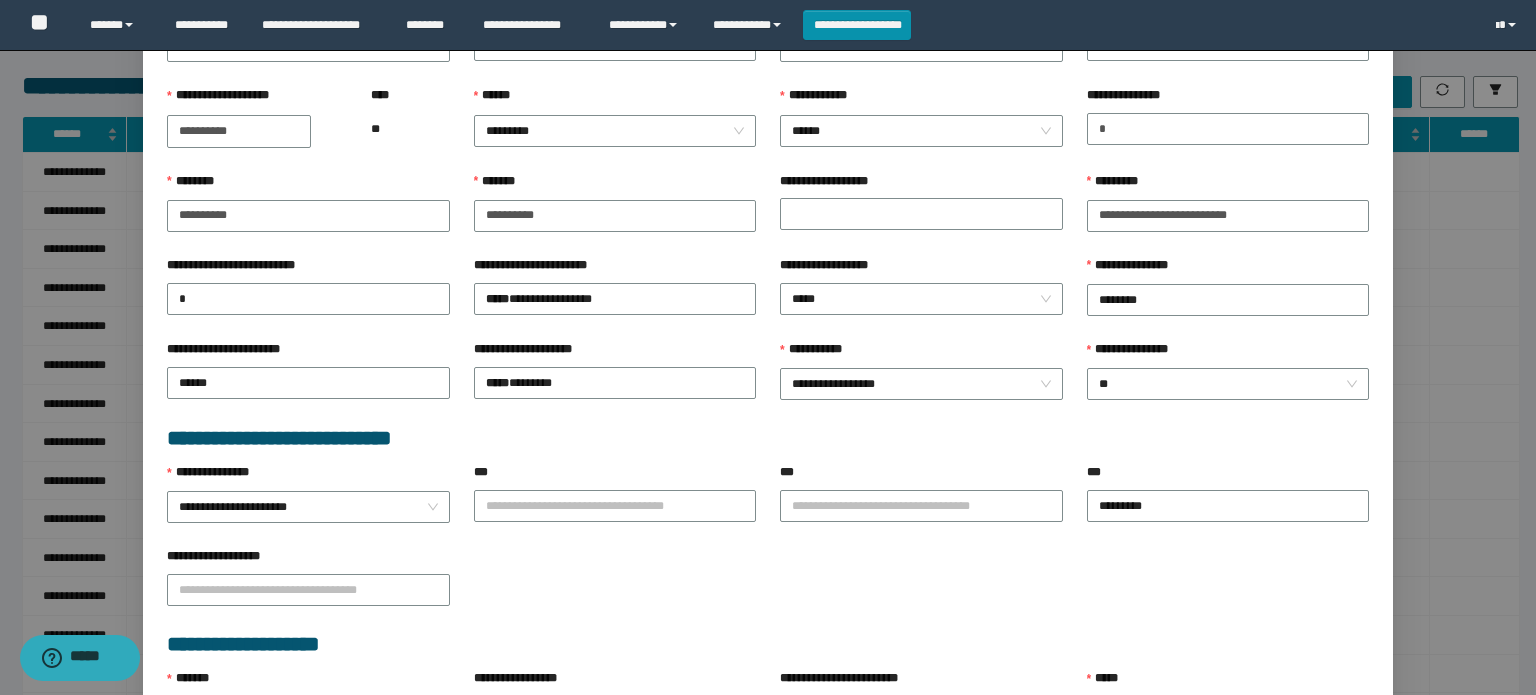 scroll, scrollTop: 500, scrollLeft: 0, axis: vertical 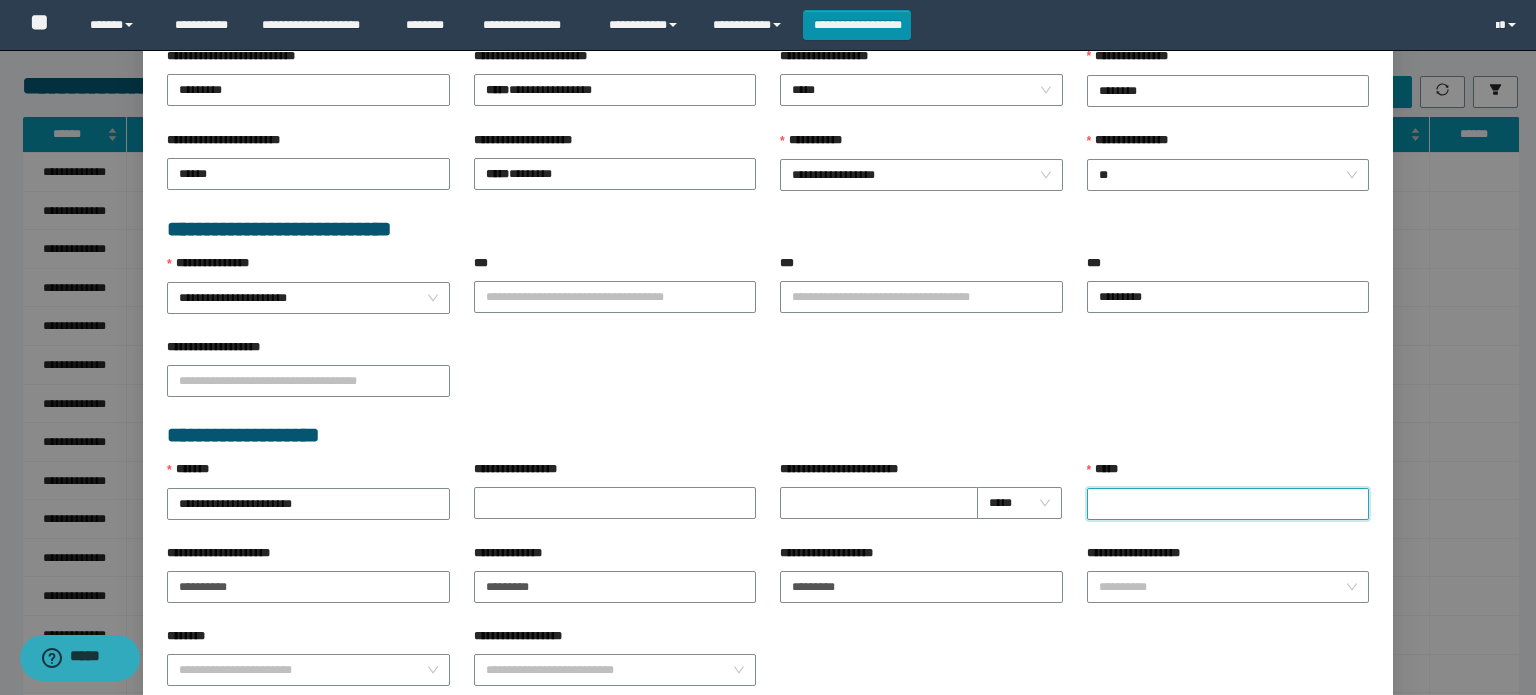 click on "*****" at bounding box center (1228, 504) 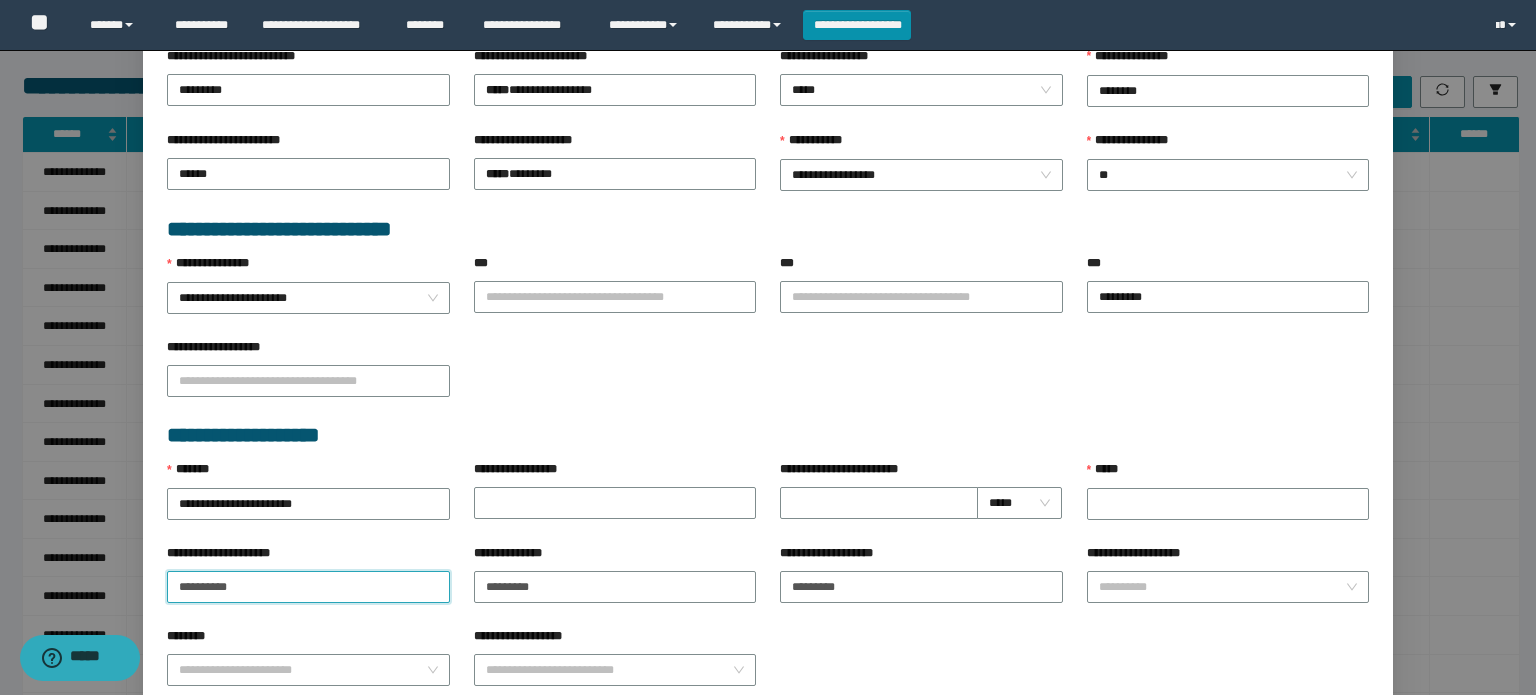 scroll, scrollTop: 729, scrollLeft: 0, axis: vertical 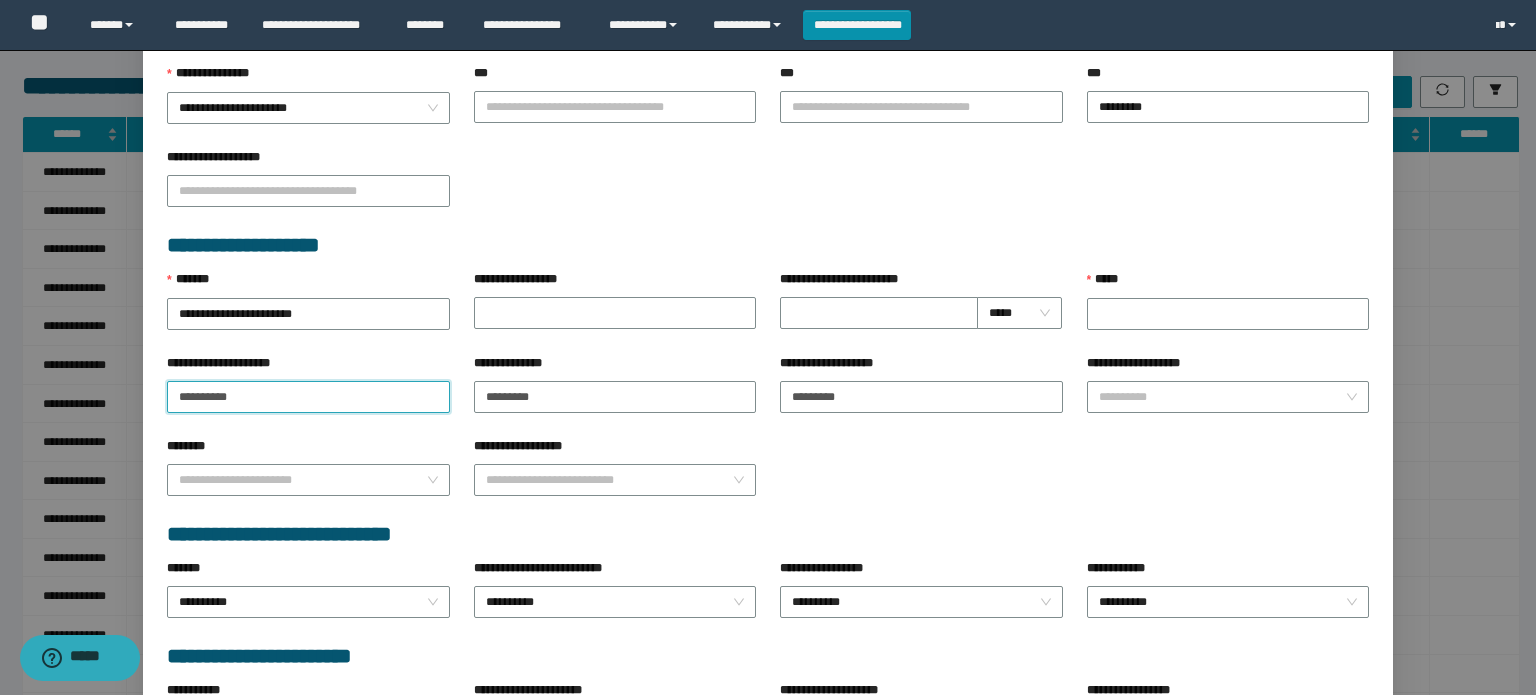 drag, startPoint x: 243, startPoint y: 579, endPoint x: 19, endPoint y: 694, distance: 251.79555 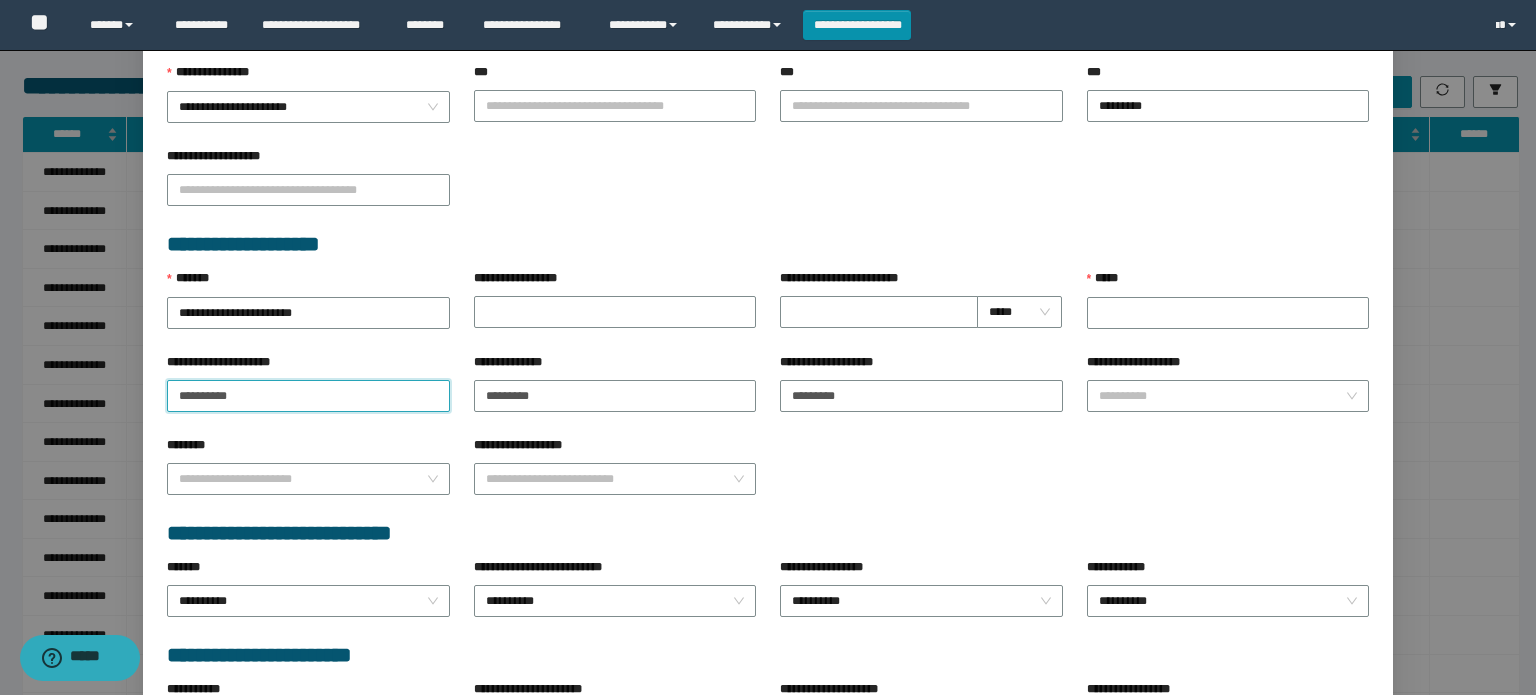 click on "**********" at bounding box center [768, 347] 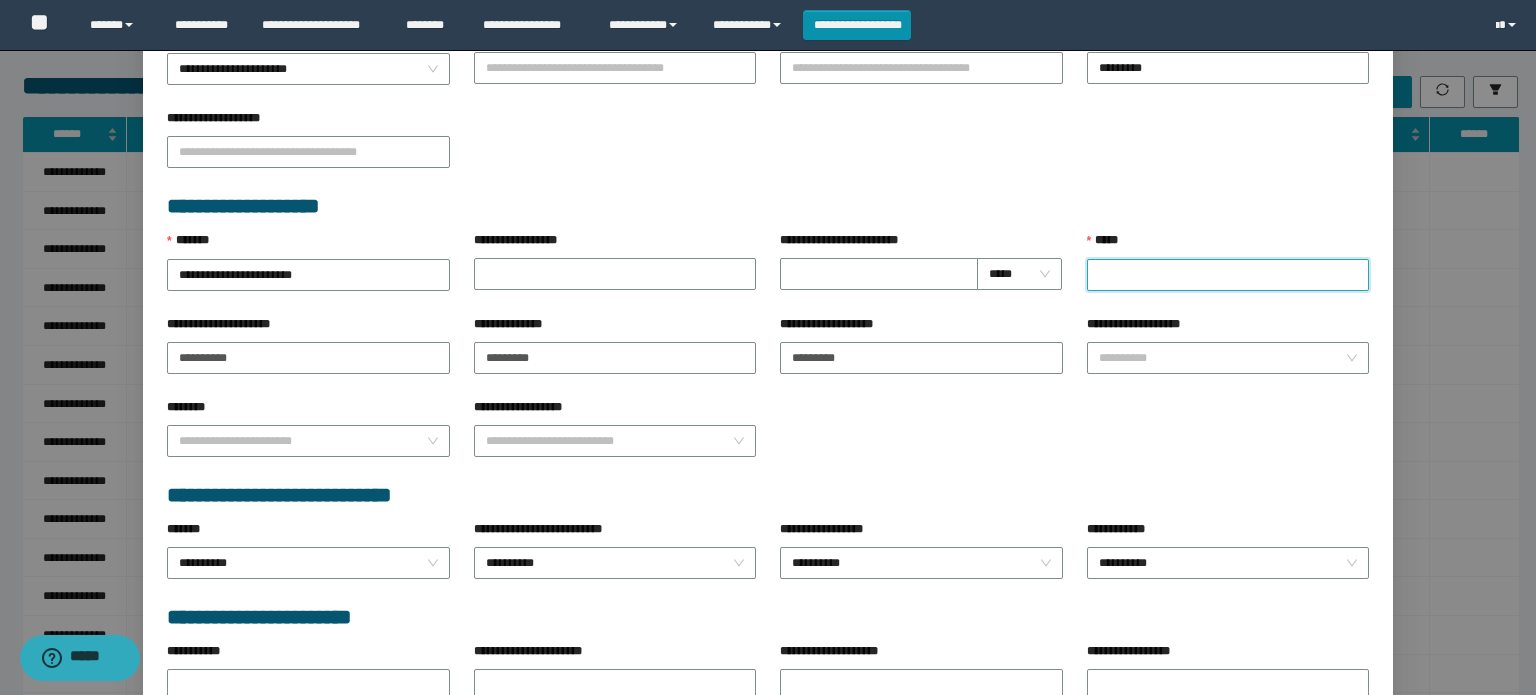 click on "*****" at bounding box center [1228, 275] 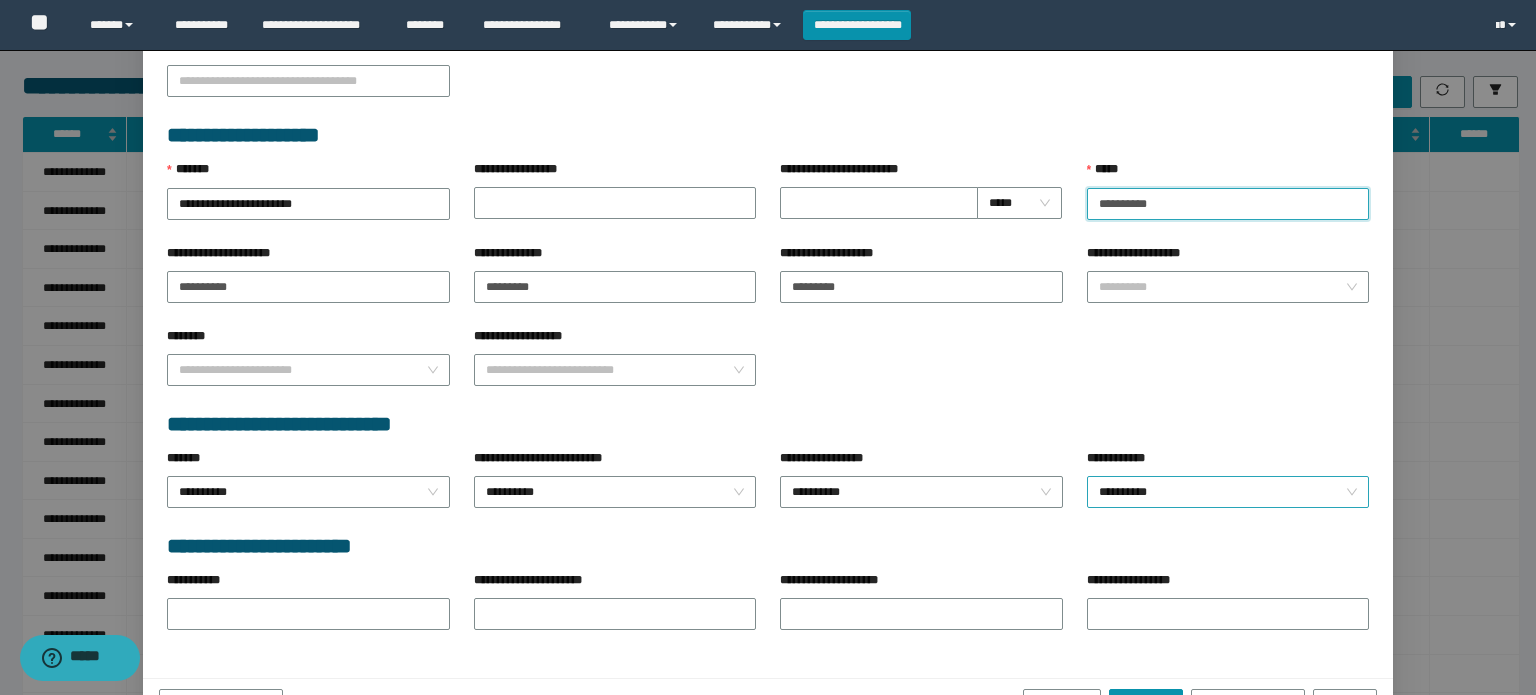 scroll, scrollTop: 849, scrollLeft: 0, axis: vertical 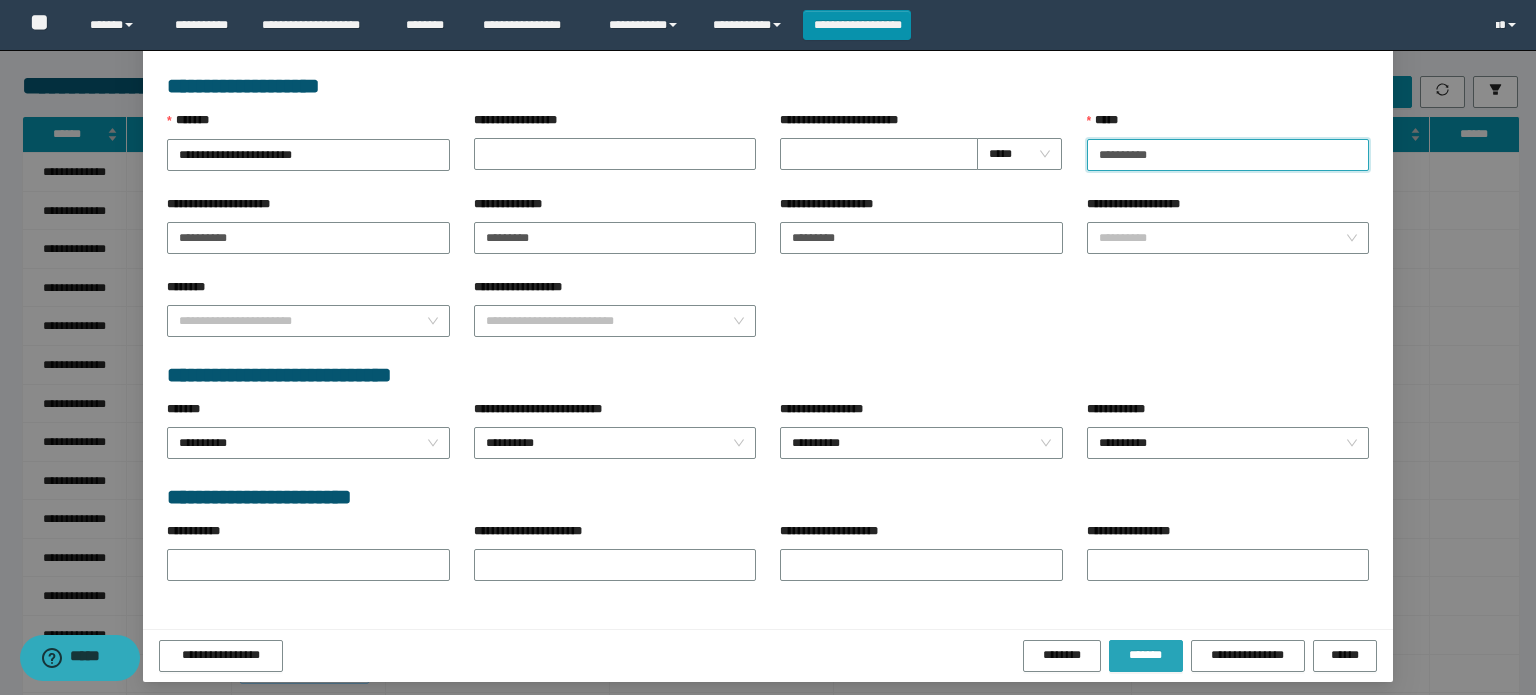 type on "**********" 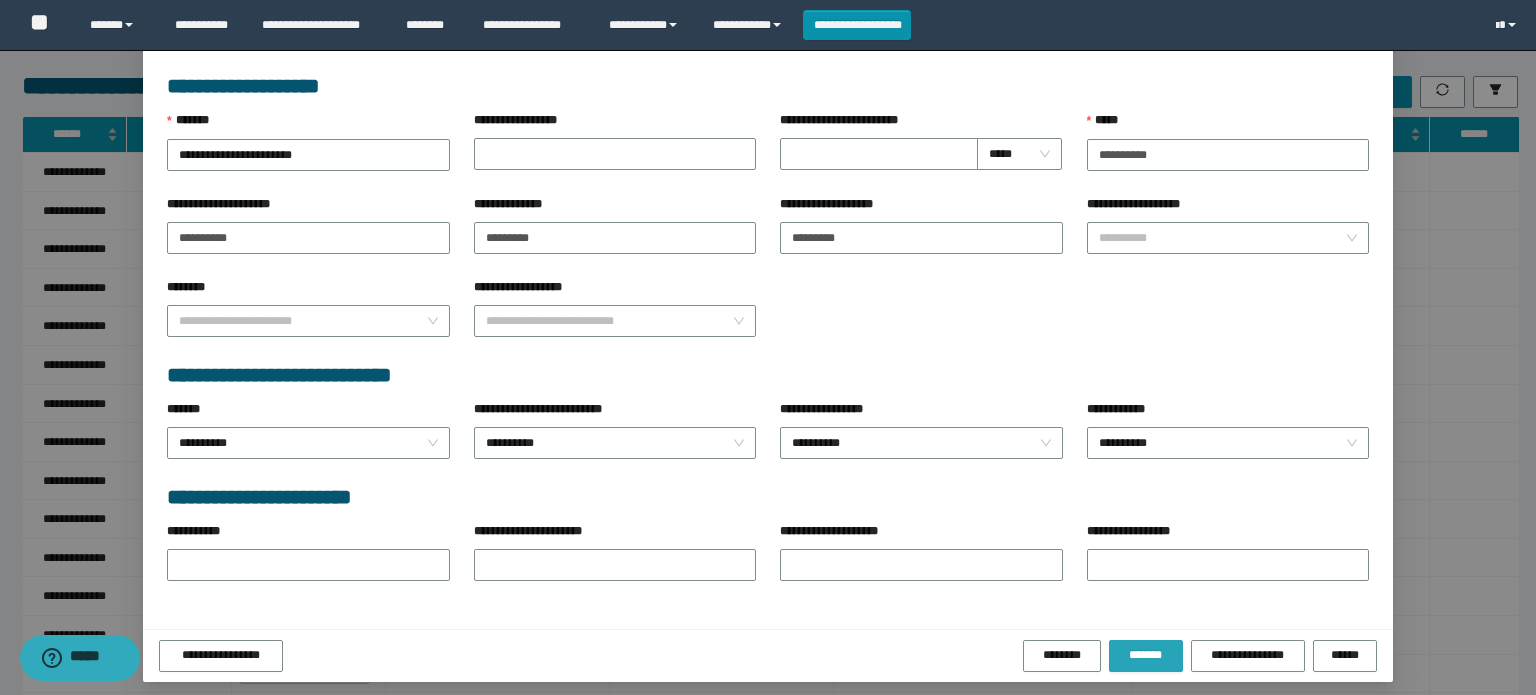 click on "*******" at bounding box center [1146, 655] 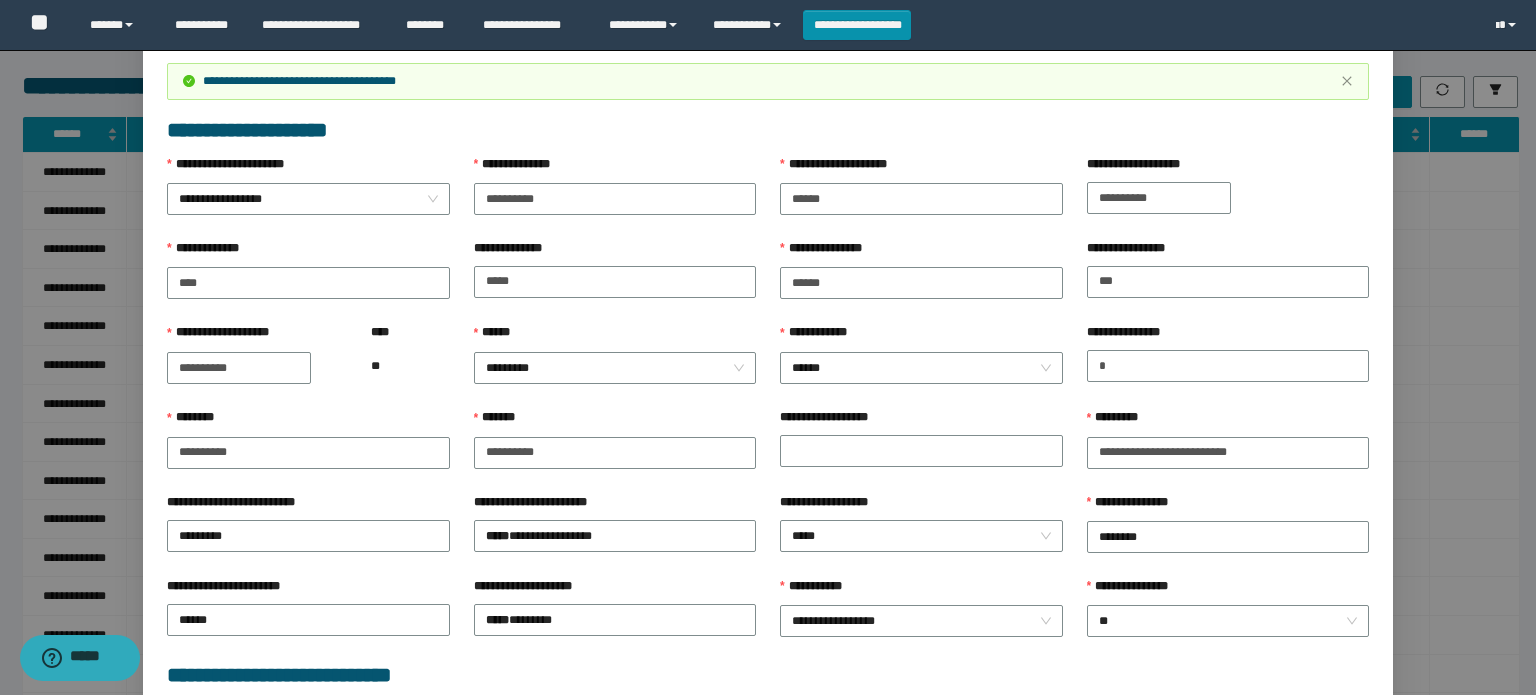 scroll, scrollTop: 0, scrollLeft: 0, axis: both 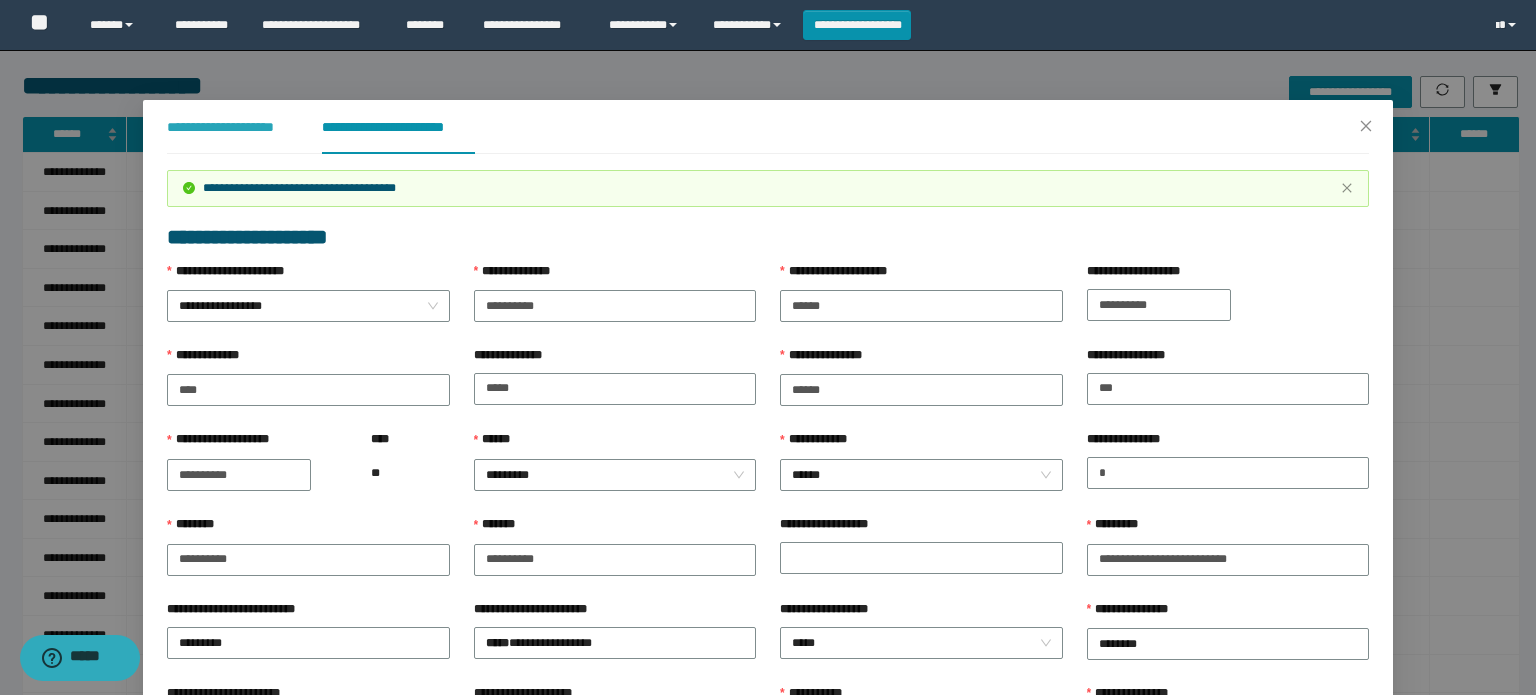 click on "**********" at bounding box center [228, 127] 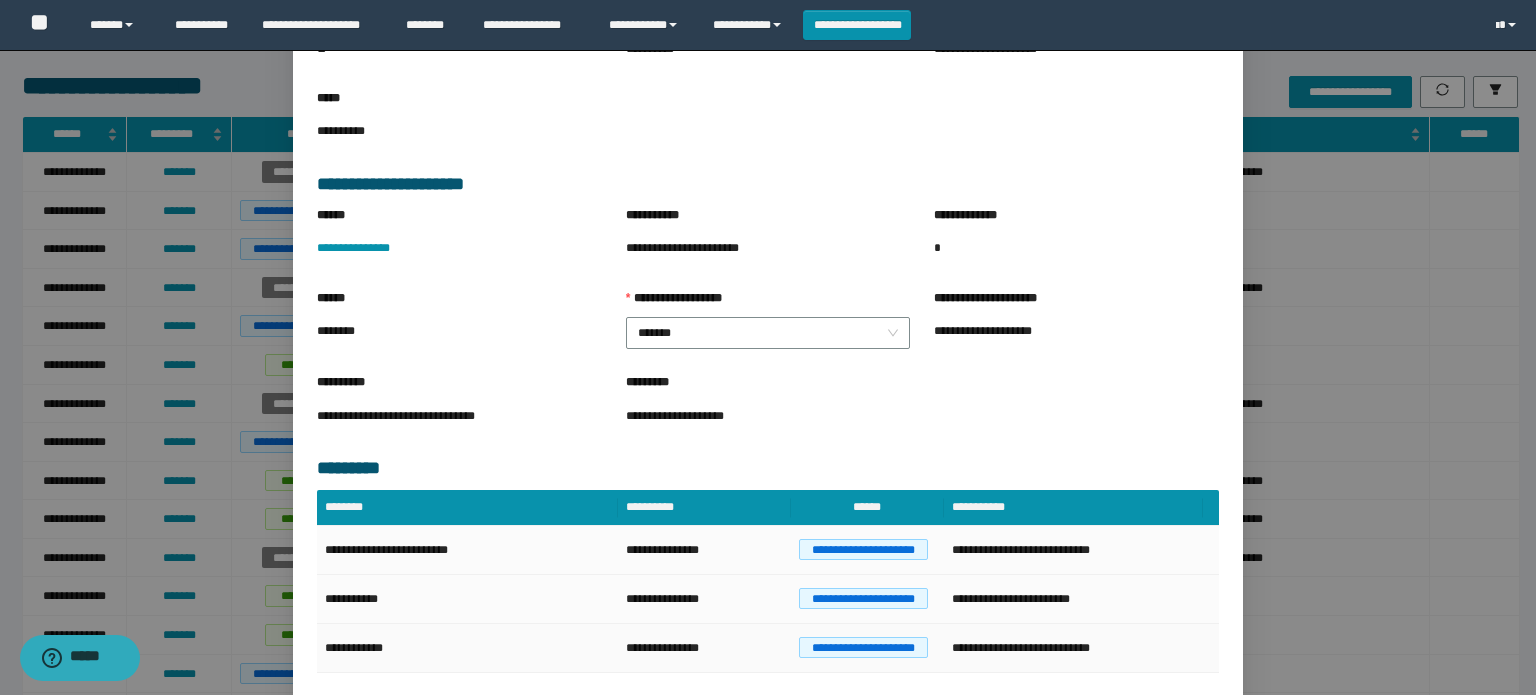 scroll, scrollTop: 274, scrollLeft: 0, axis: vertical 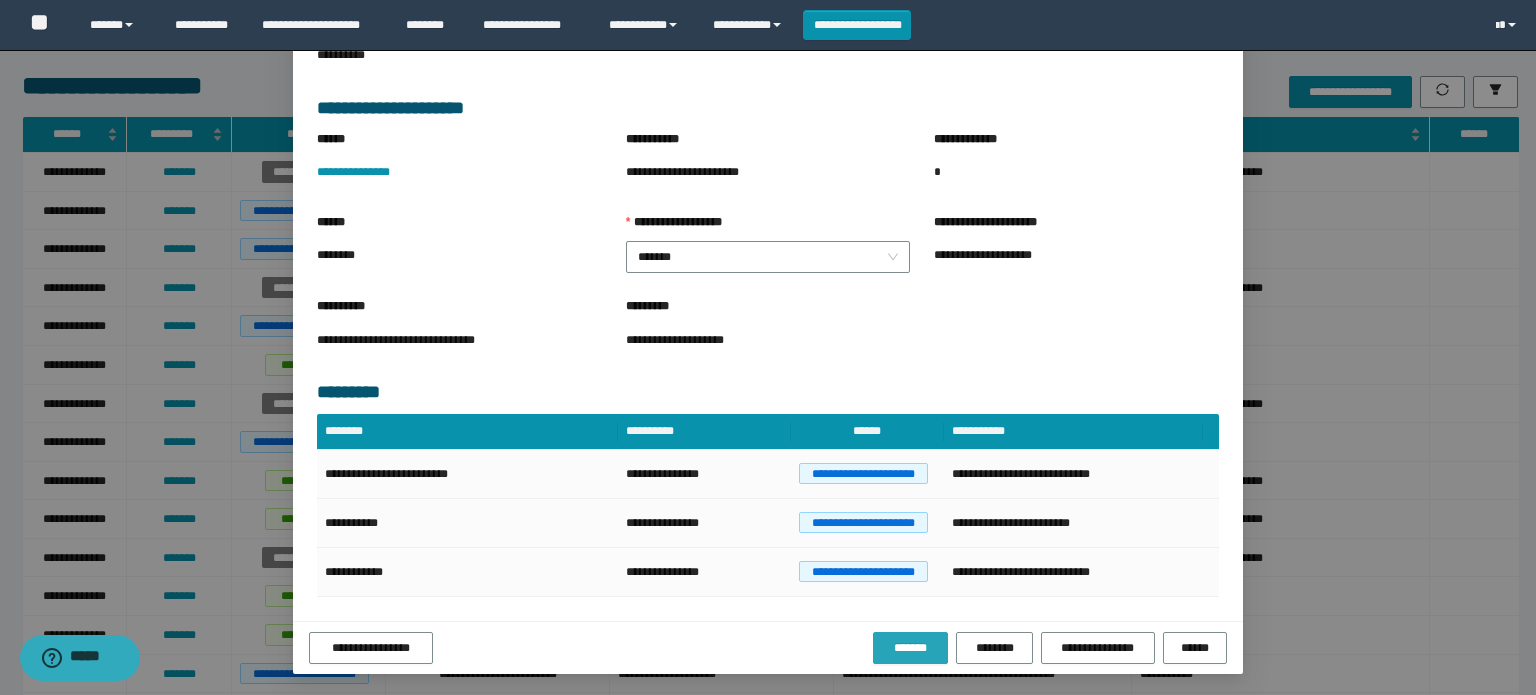 click on "*******" at bounding box center [910, 648] 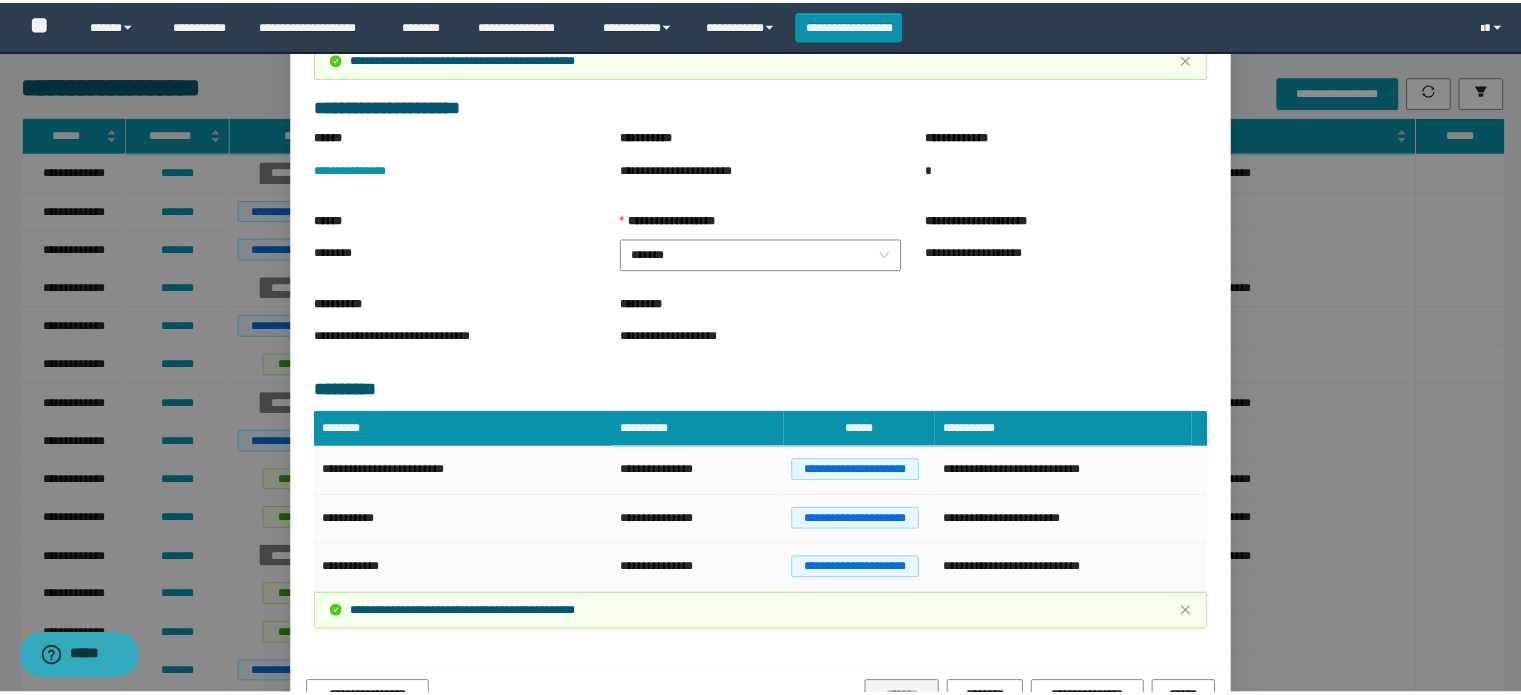 scroll, scrollTop: 380, scrollLeft: 0, axis: vertical 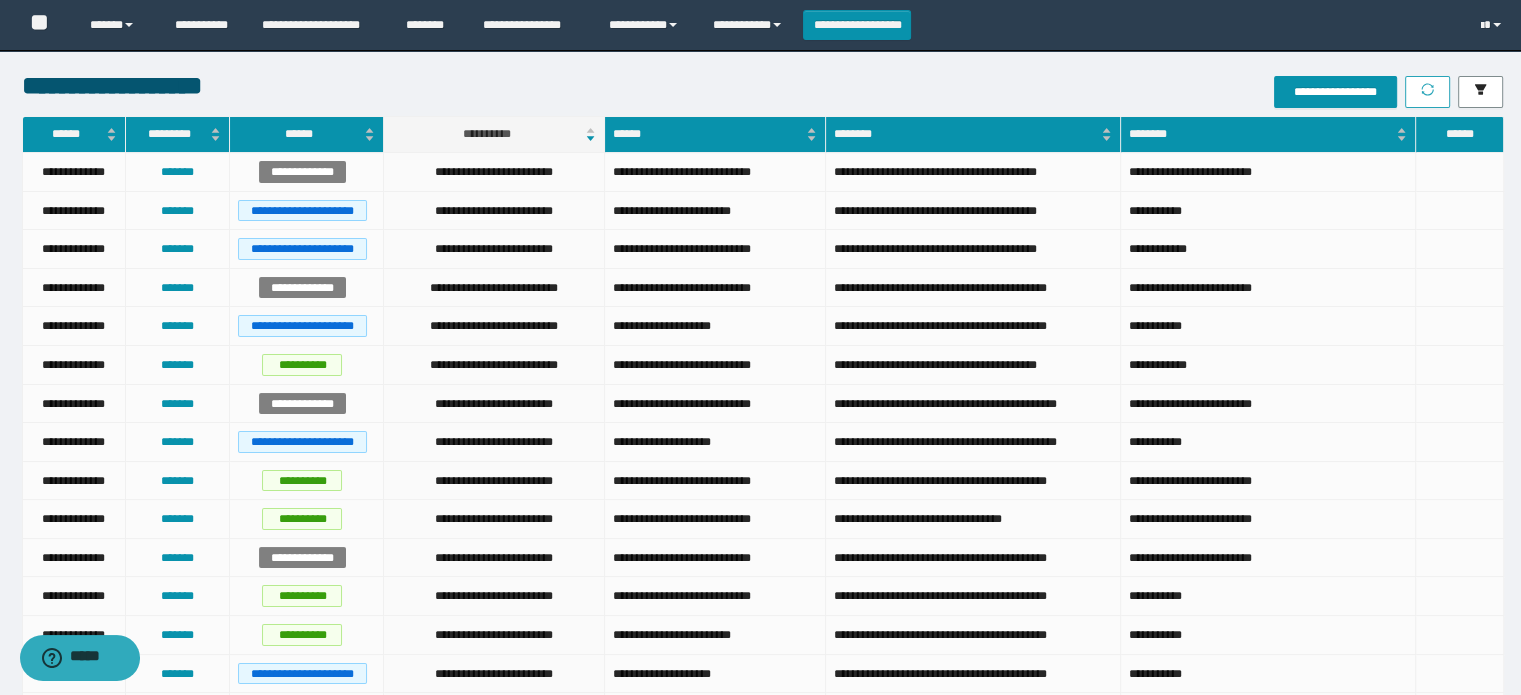 click 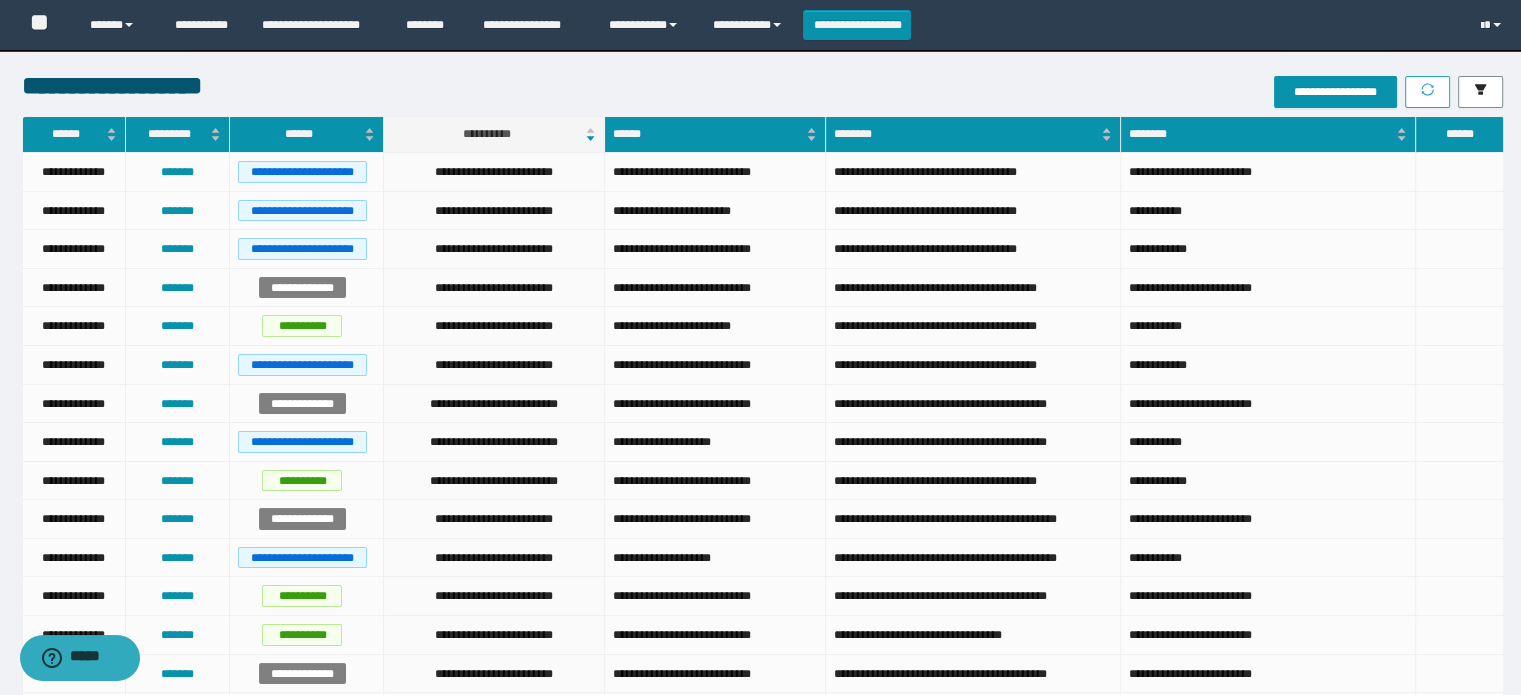 click 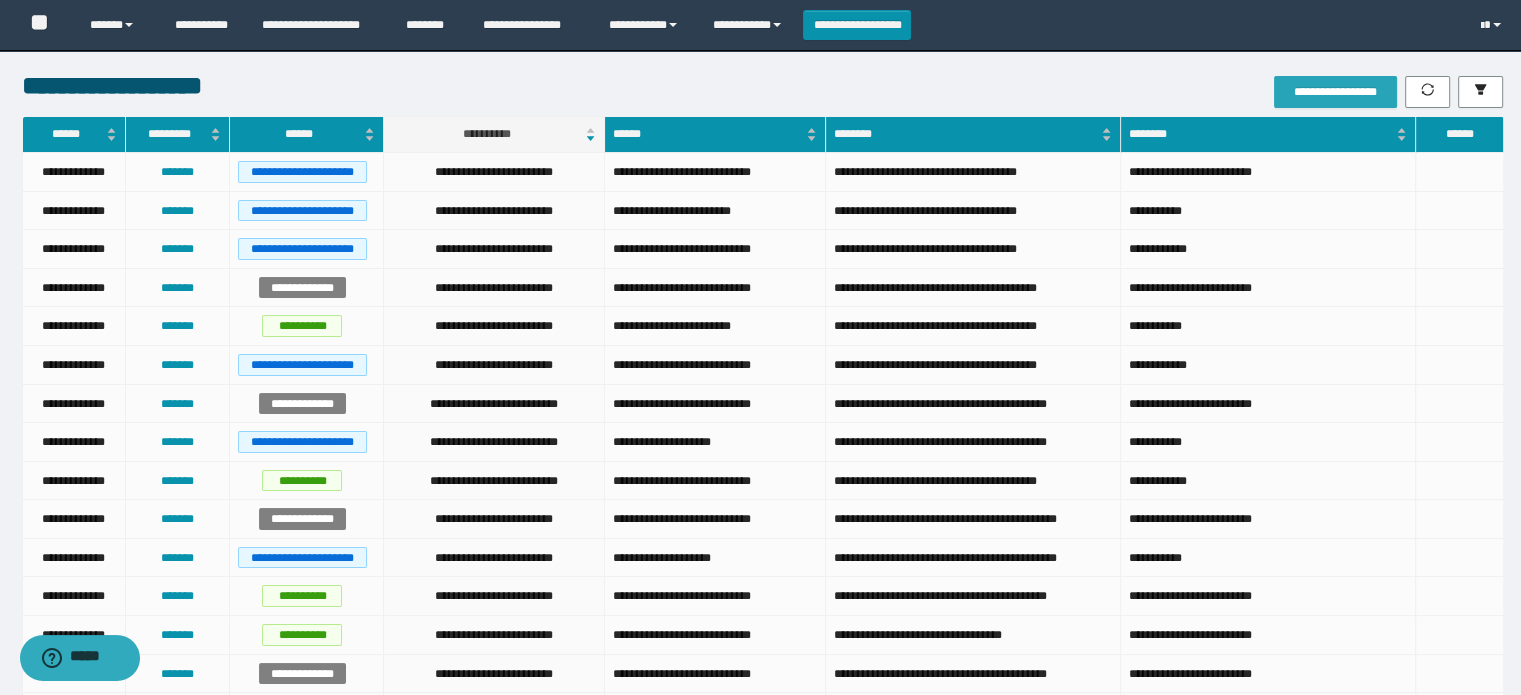 drag, startPoint x: 1406, startPoint y: 94, endPoint x: 1388, endPoint y: 80, distance: 22.803509 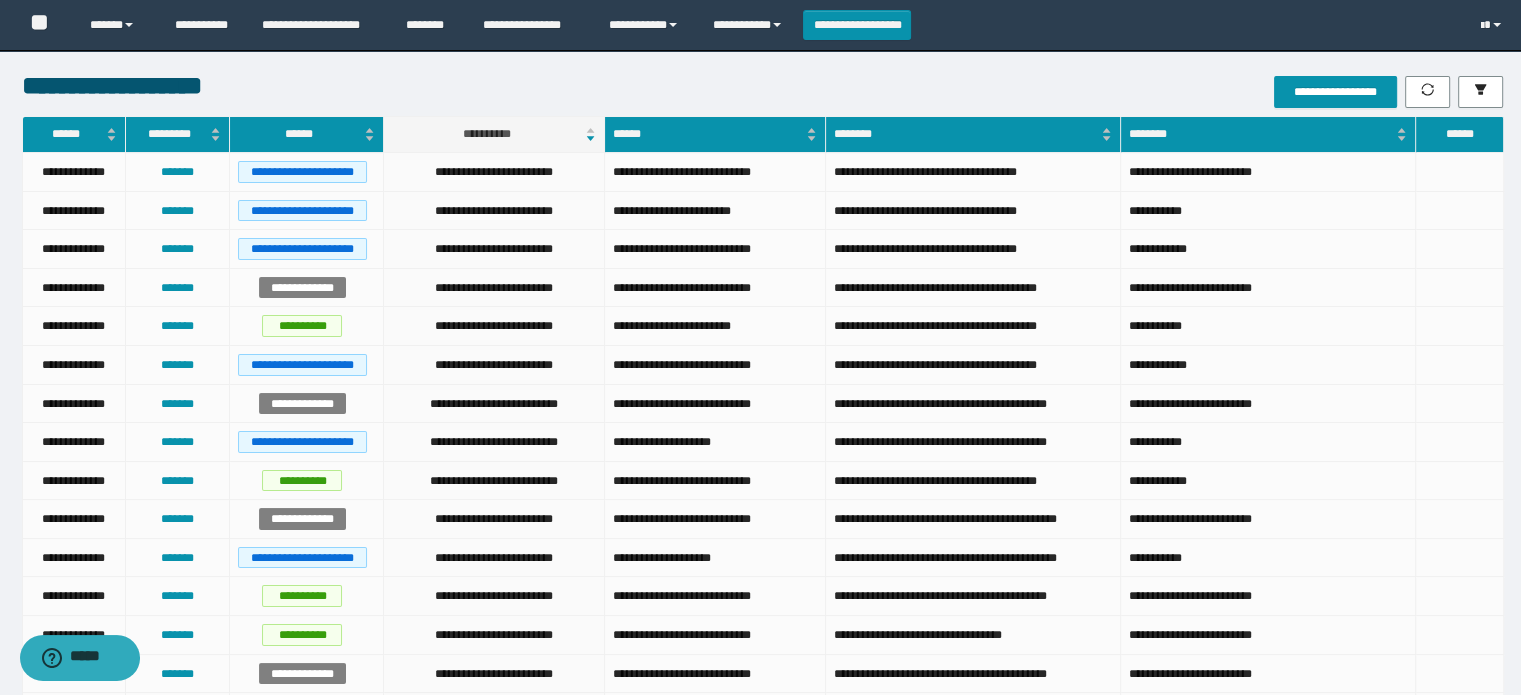 drag, startPoint x: 1388, startPoint y: 80, endPoint x: 1352, endPoint y: 35, distance: 57.628117 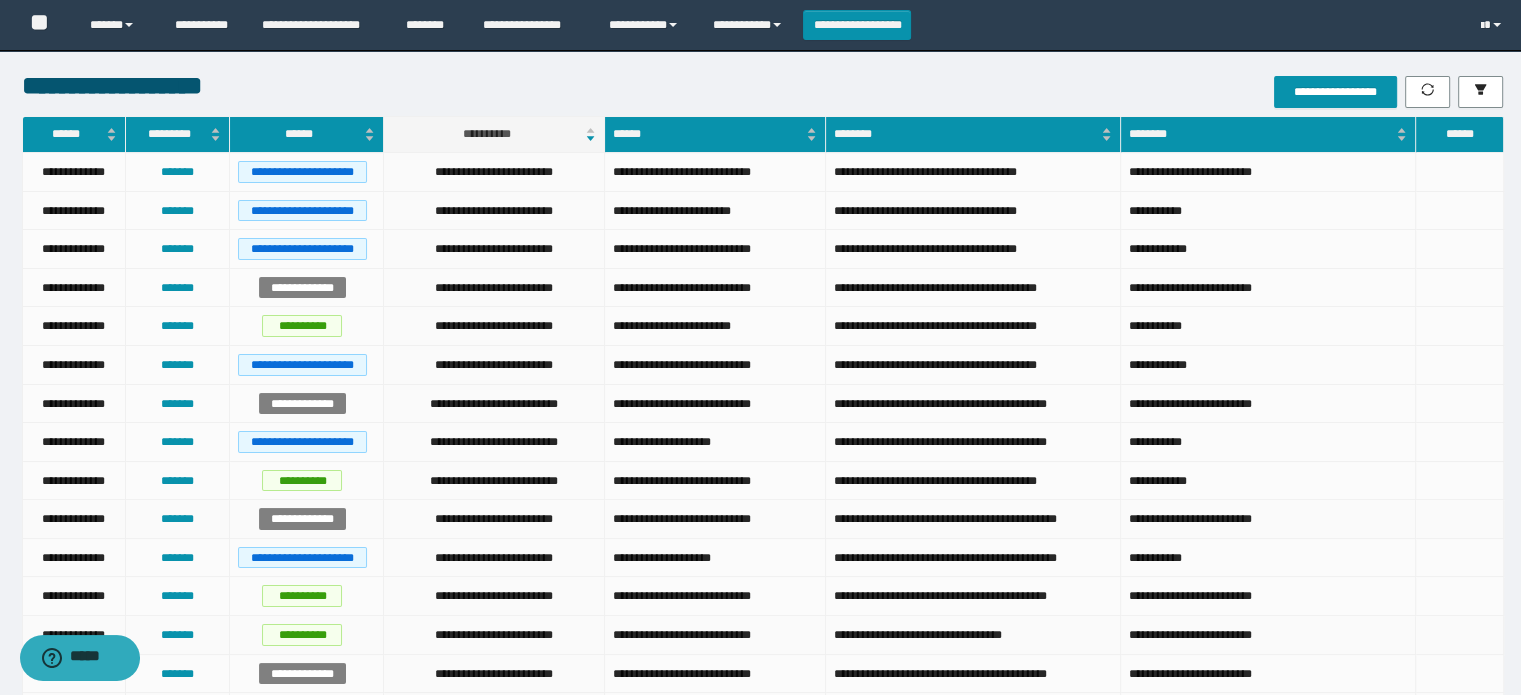 drag, startPoint x: 1352, startPoint y: 35, endPoint x: 691, endPoint y: 647, distance: 900.81354 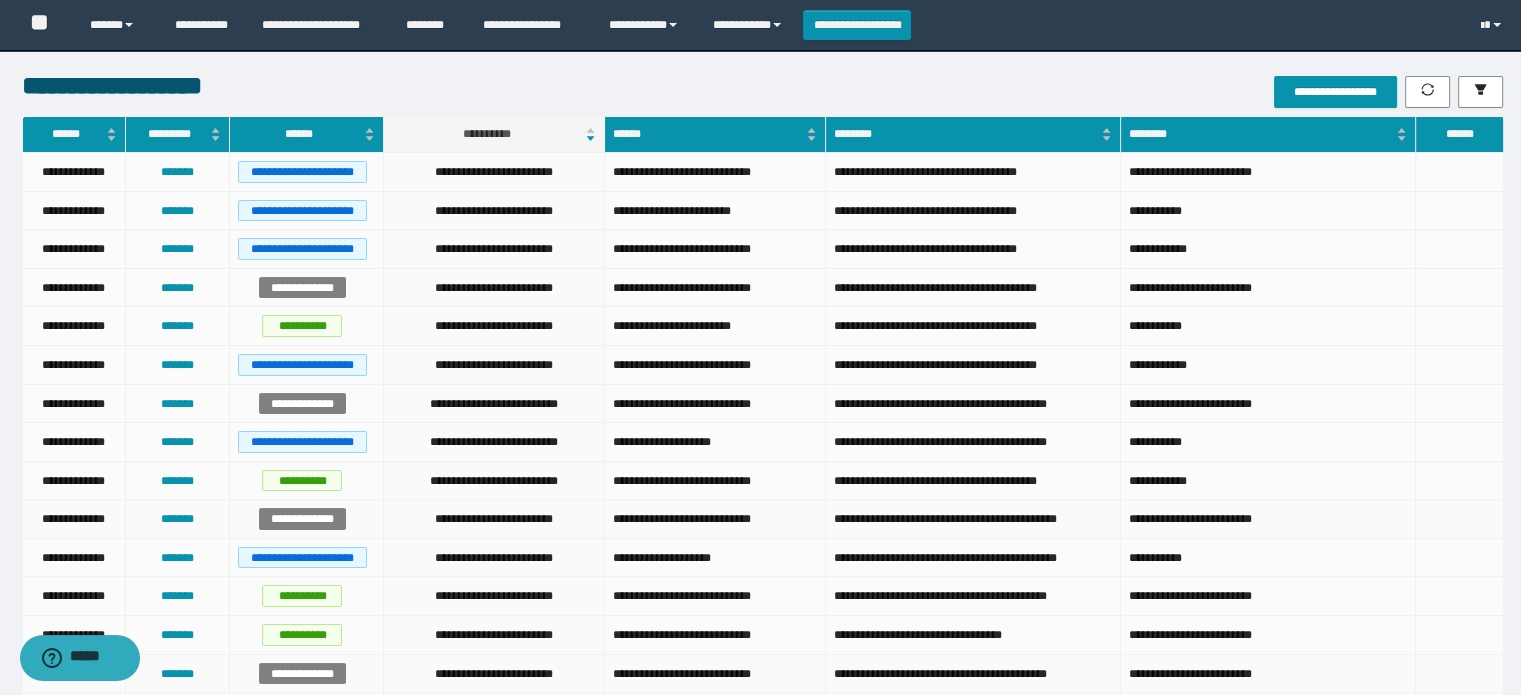 drag, startPoint x: 691, startPoint y: 647, endPoint x: 678, endPoint y: 687, distance: 42.059483 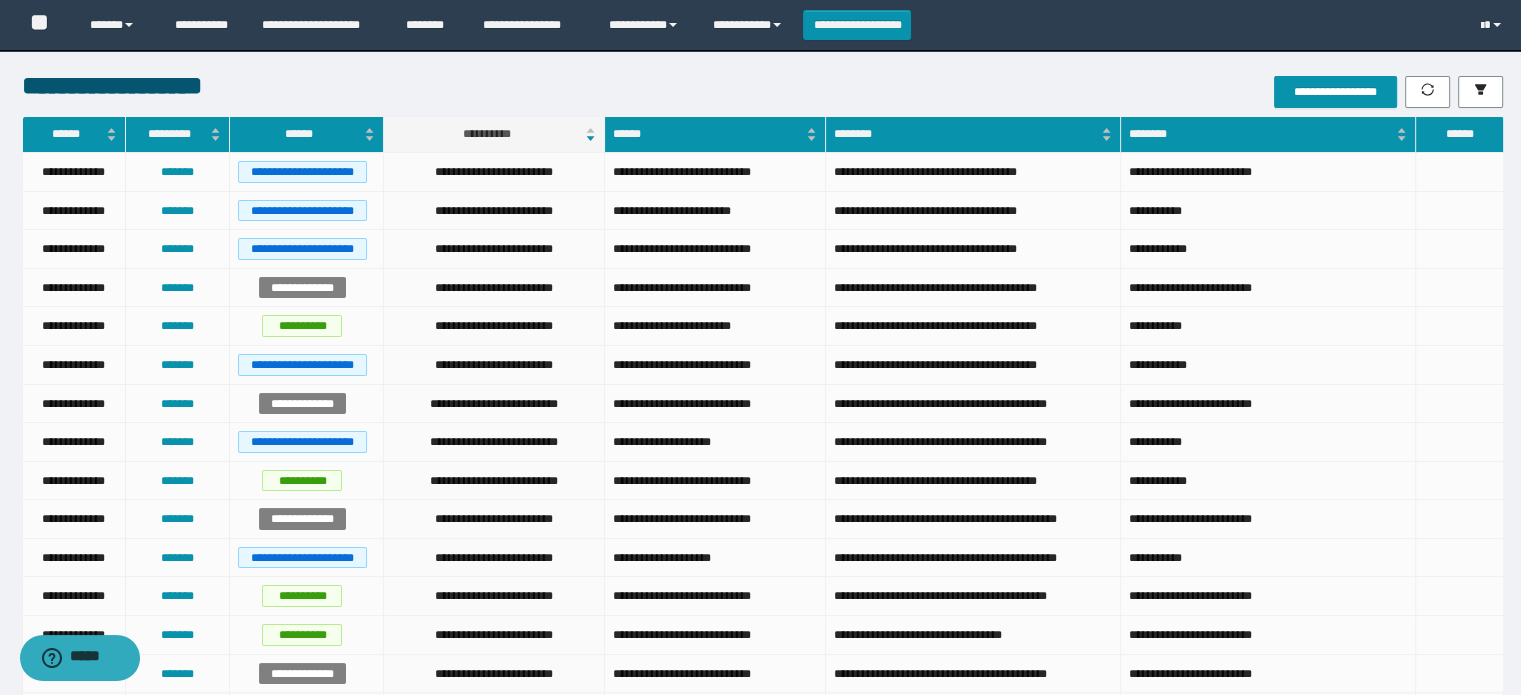 drag, startPoint x: 678, startPoint y: 687, endPoint x: 642, endPoint y: 723, distance: 50.91169 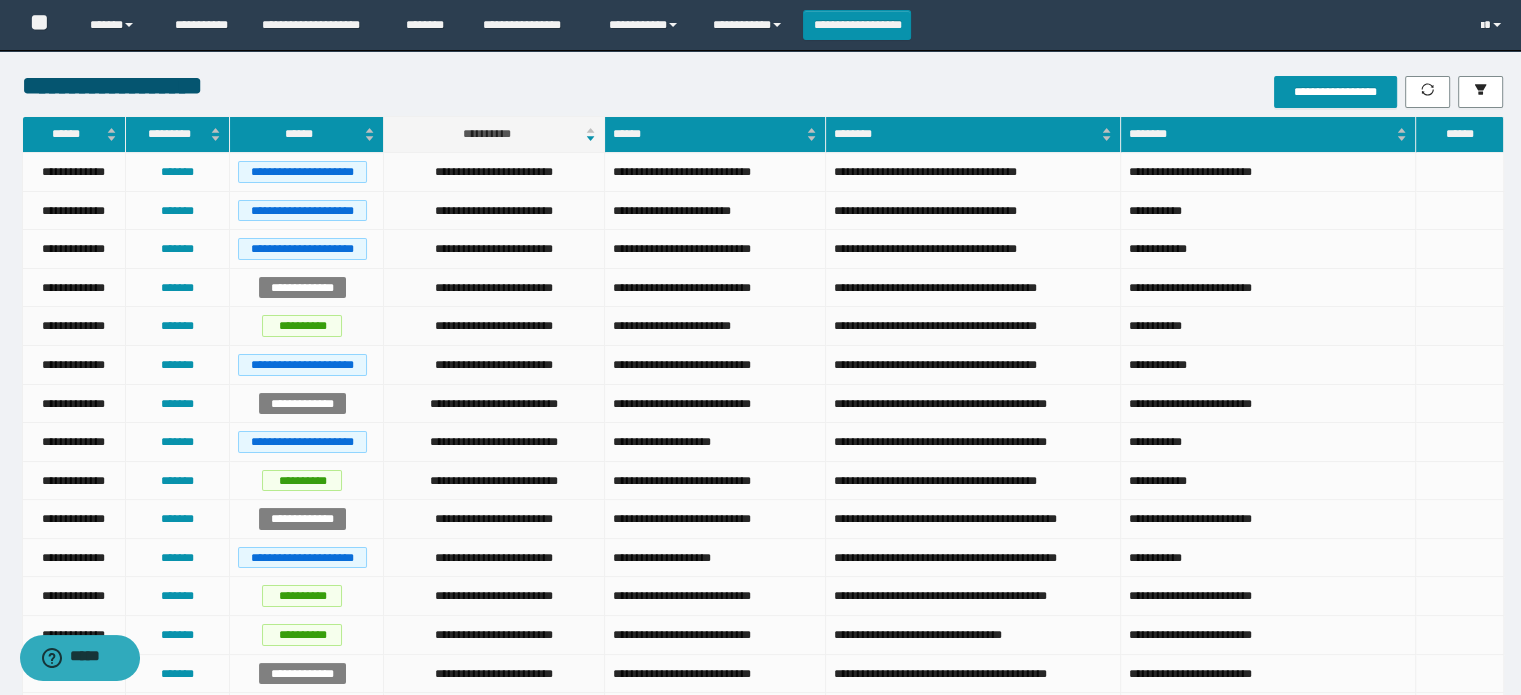 drag, startPoint x: 642, startPoint y: 723, endPoint x: 1330, endPoint y: 319, distance: 797.8471 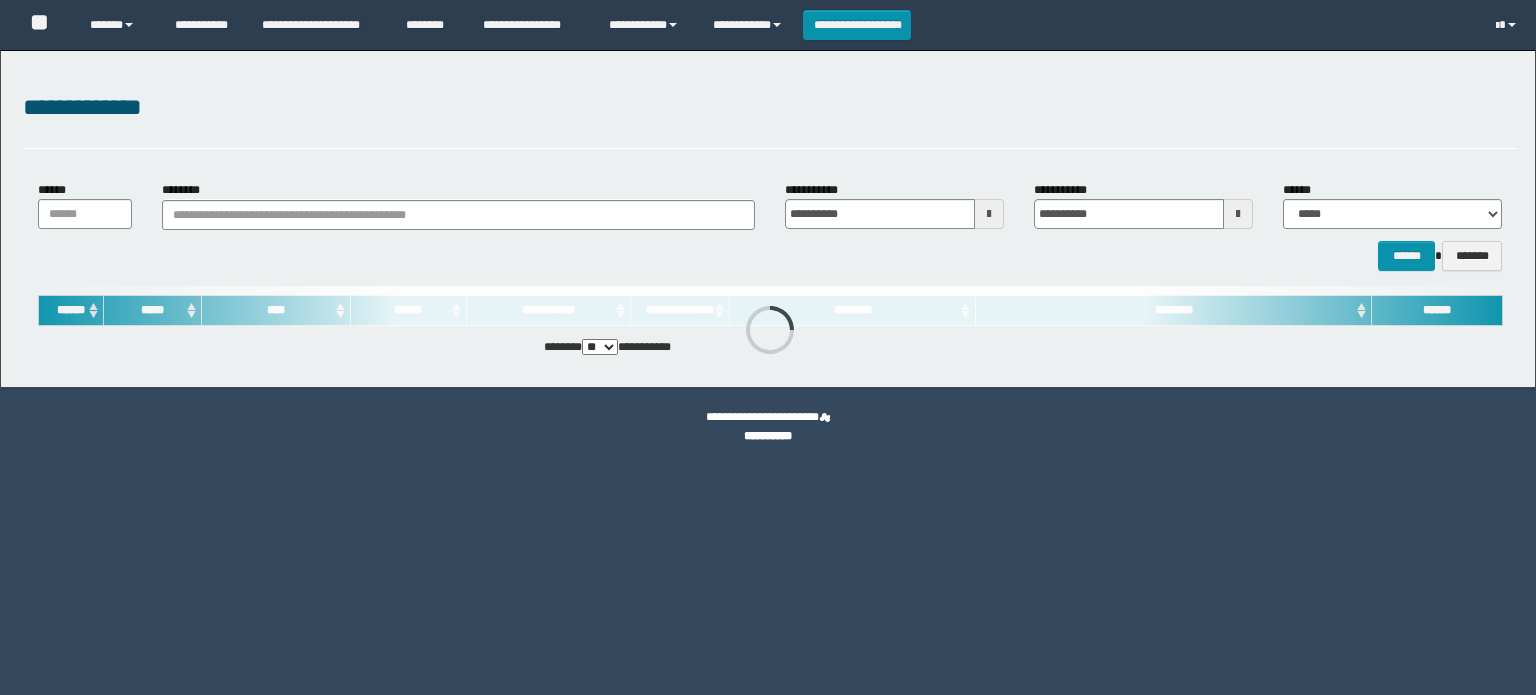 scroll, scrollTop: 0, scrollLeft: 0, axis: both 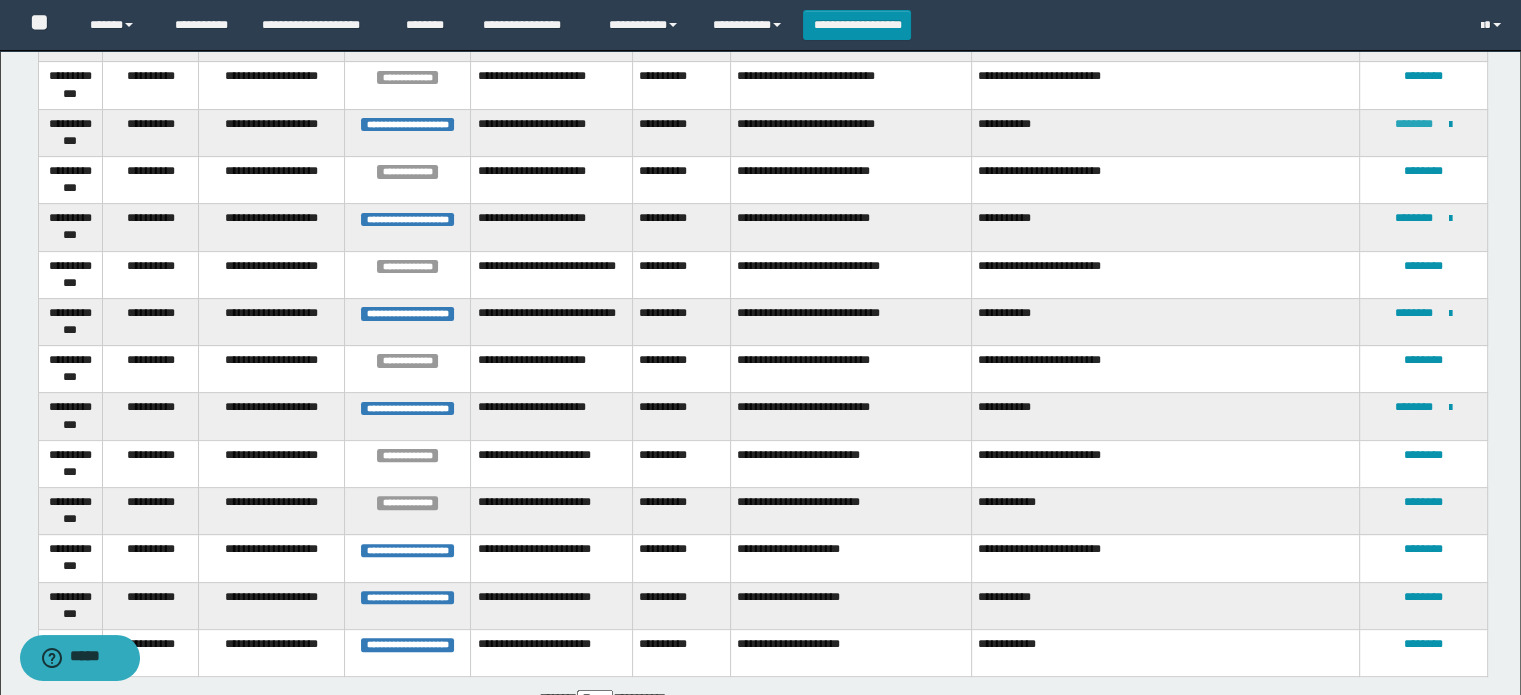 click on "********" at bounding box center [1414, 124] 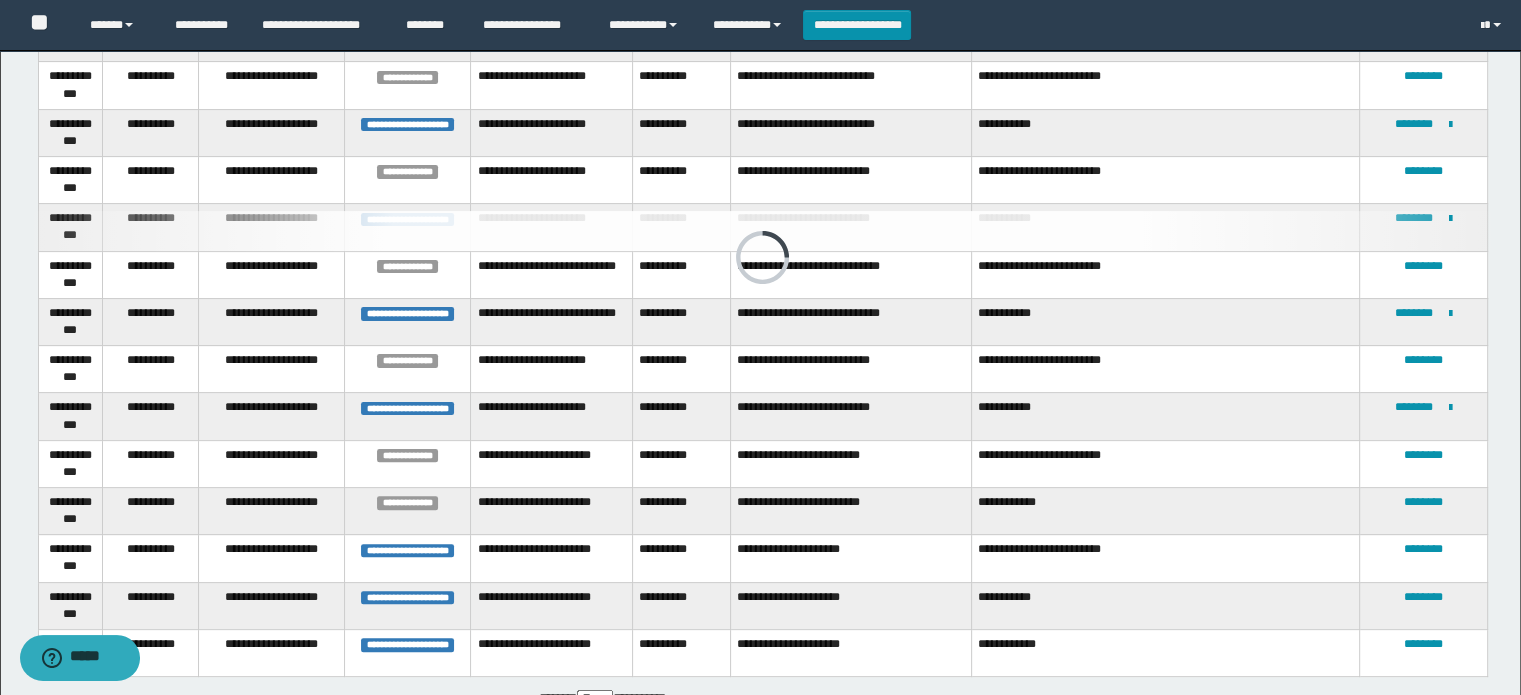 scroll, scrollTop: 351, scrollLeft: 0, axis: vertical 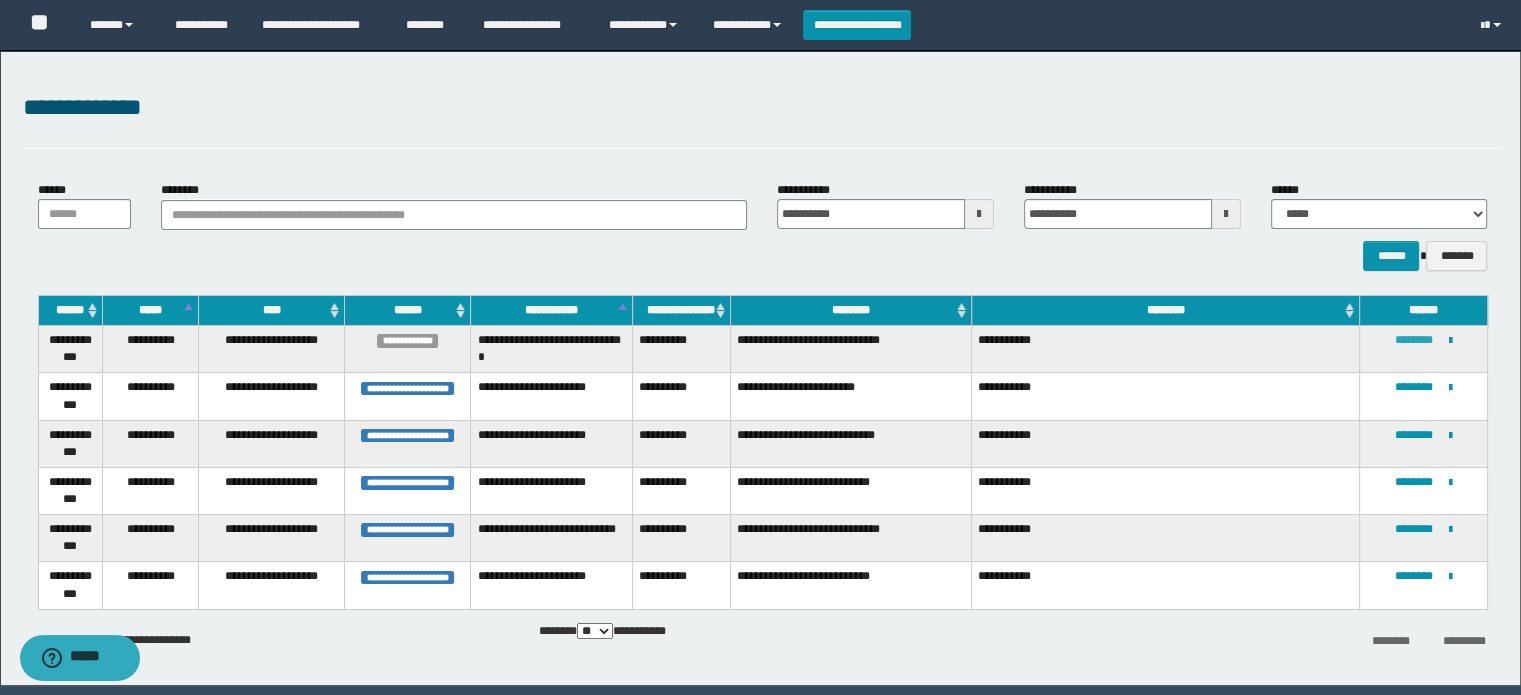 click on "********" at bounding box center (1414, 340) 